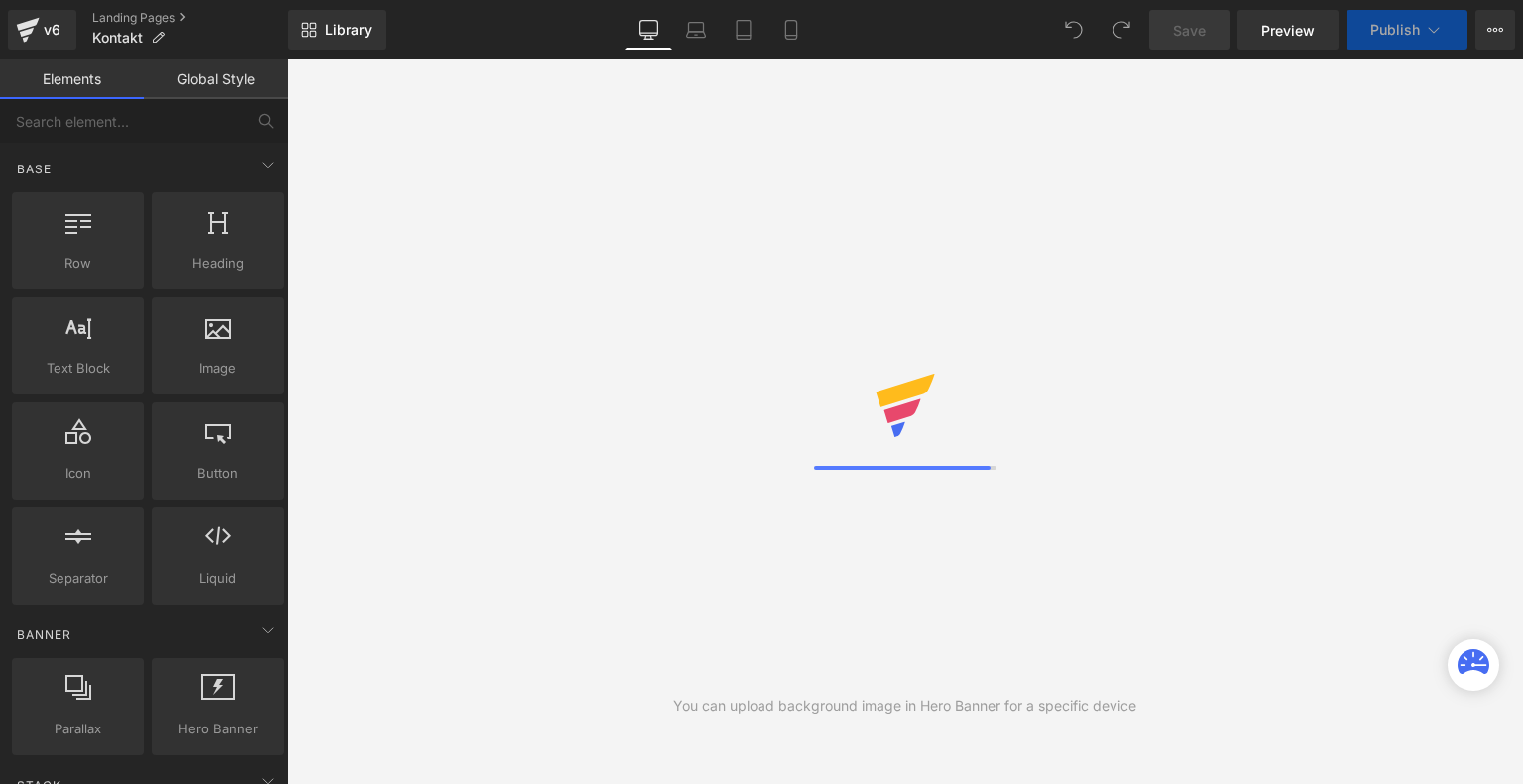 scroll, scrollTop: 0, scrollLeft: 0, axis: both 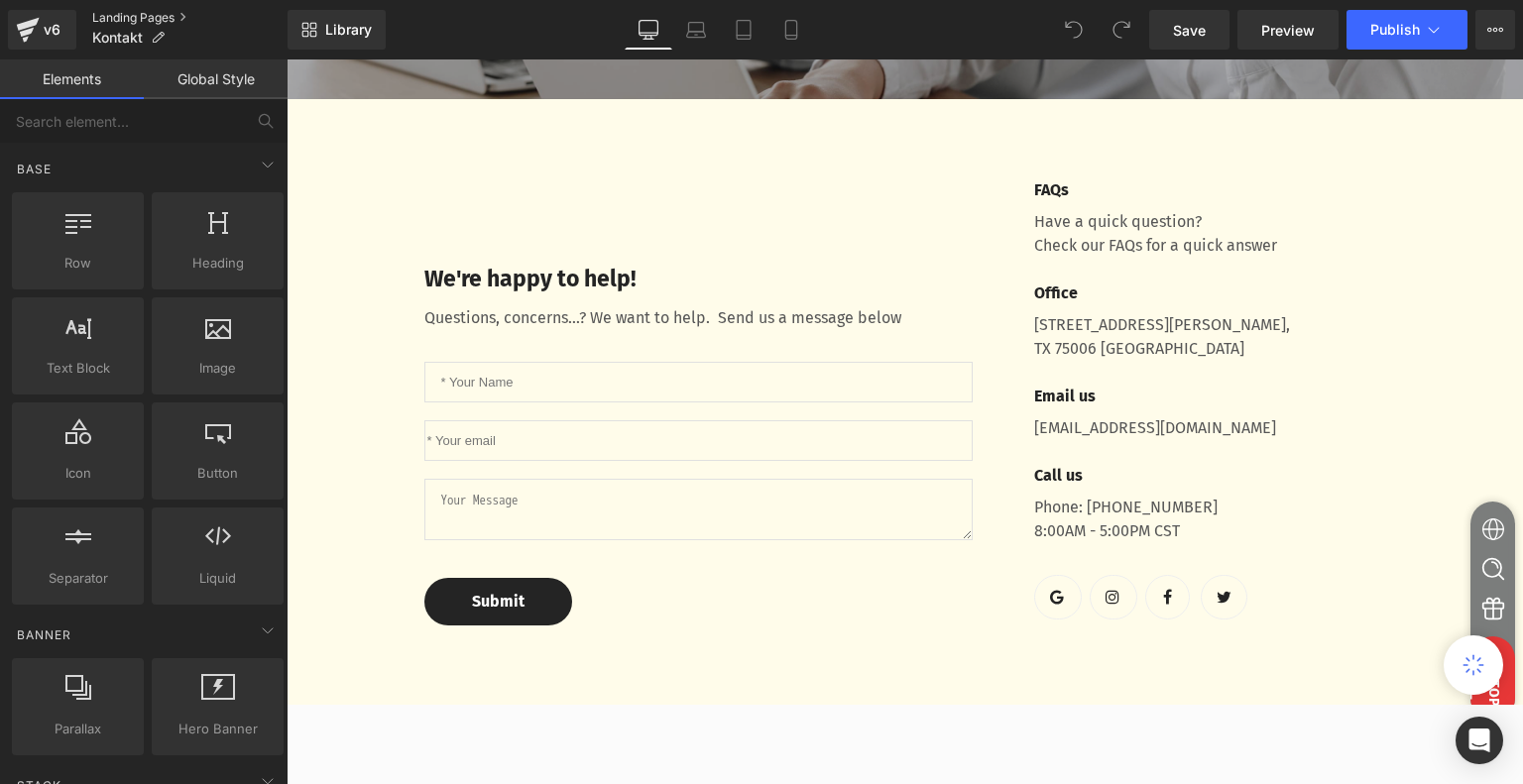 click on "Landing Pages" at bounding box center [189, 18] 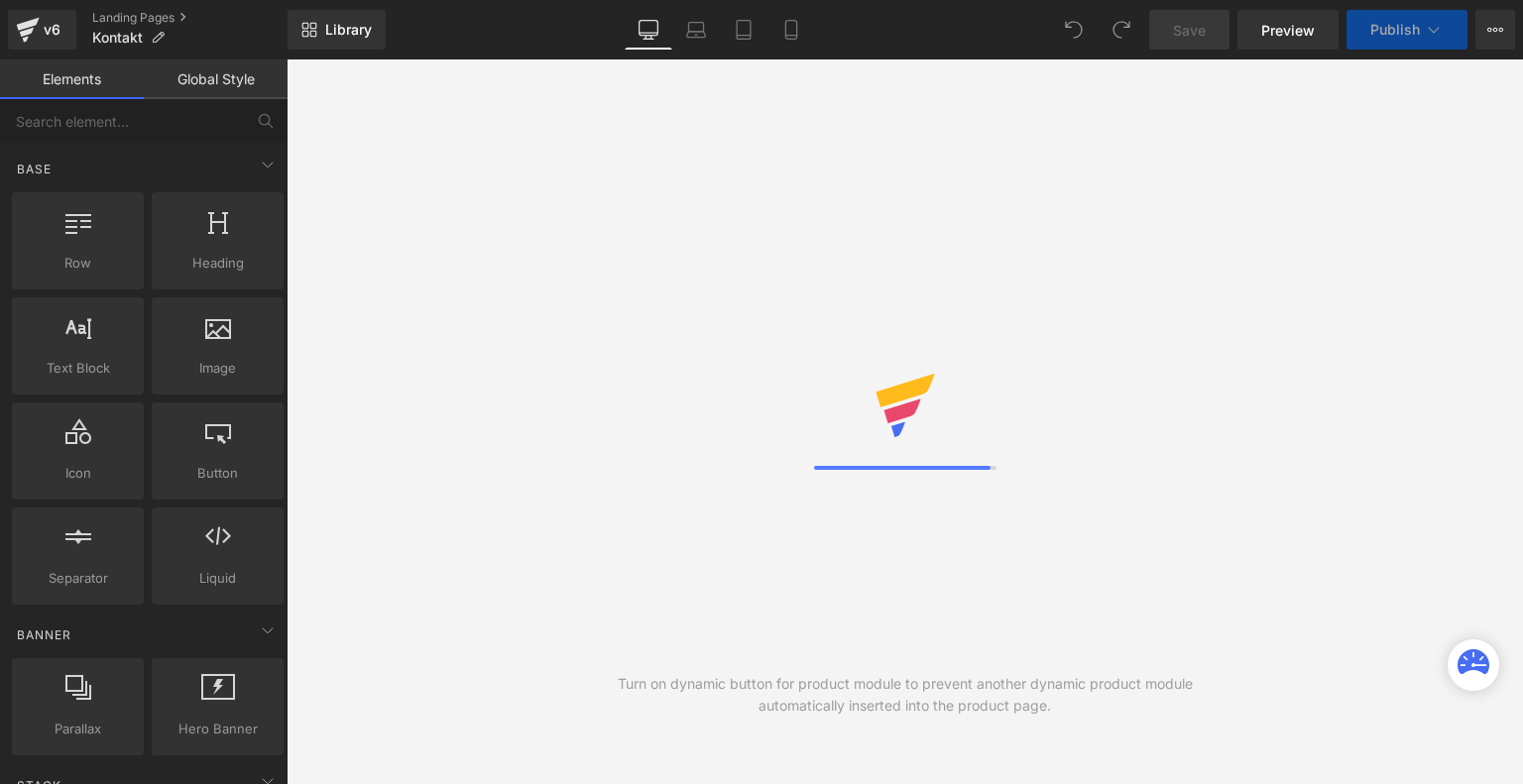 scroll, scrollTop: 0, scrollLeft: 0, axis: both 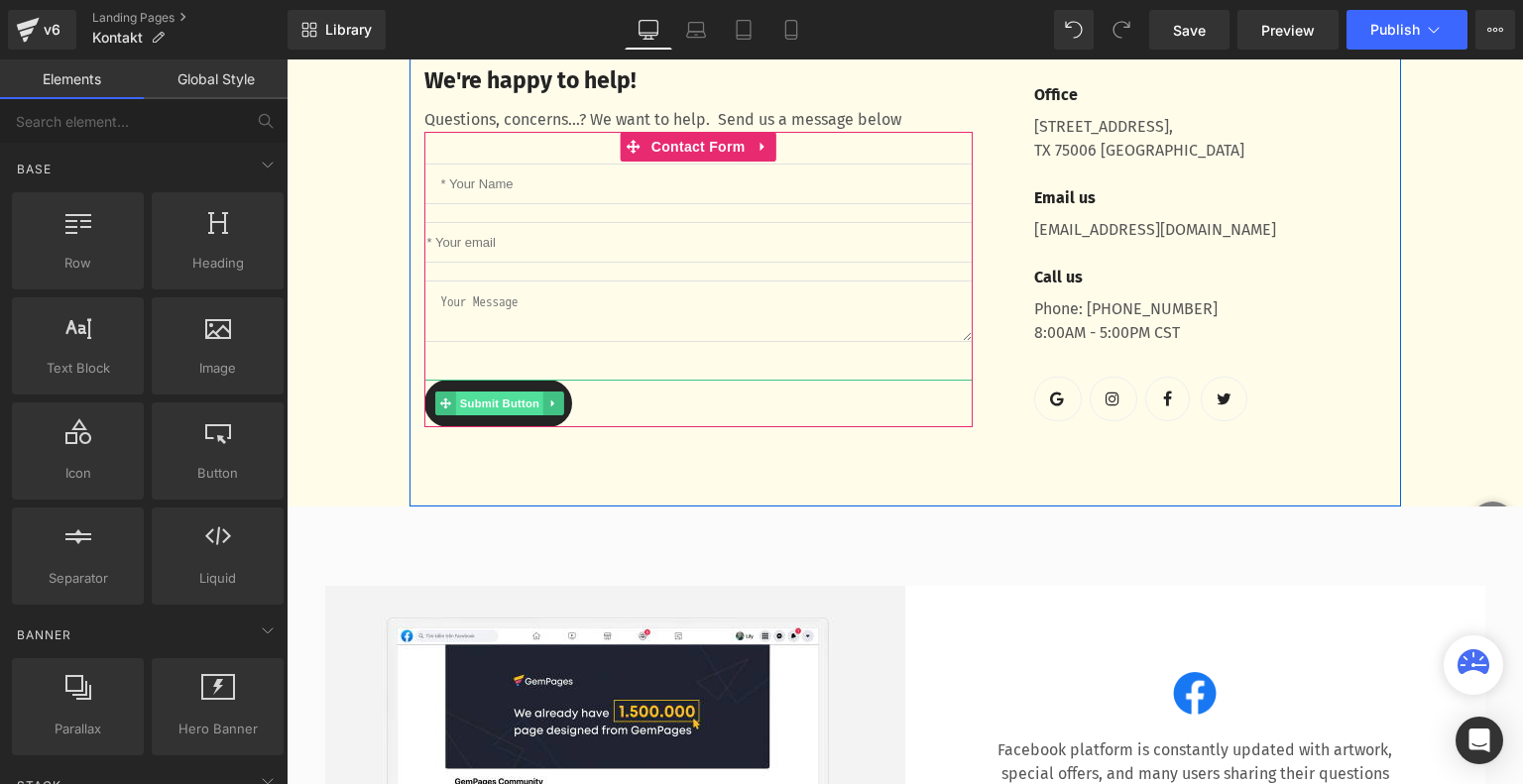 click on "Submit Button" at bounding box center (500, 403) 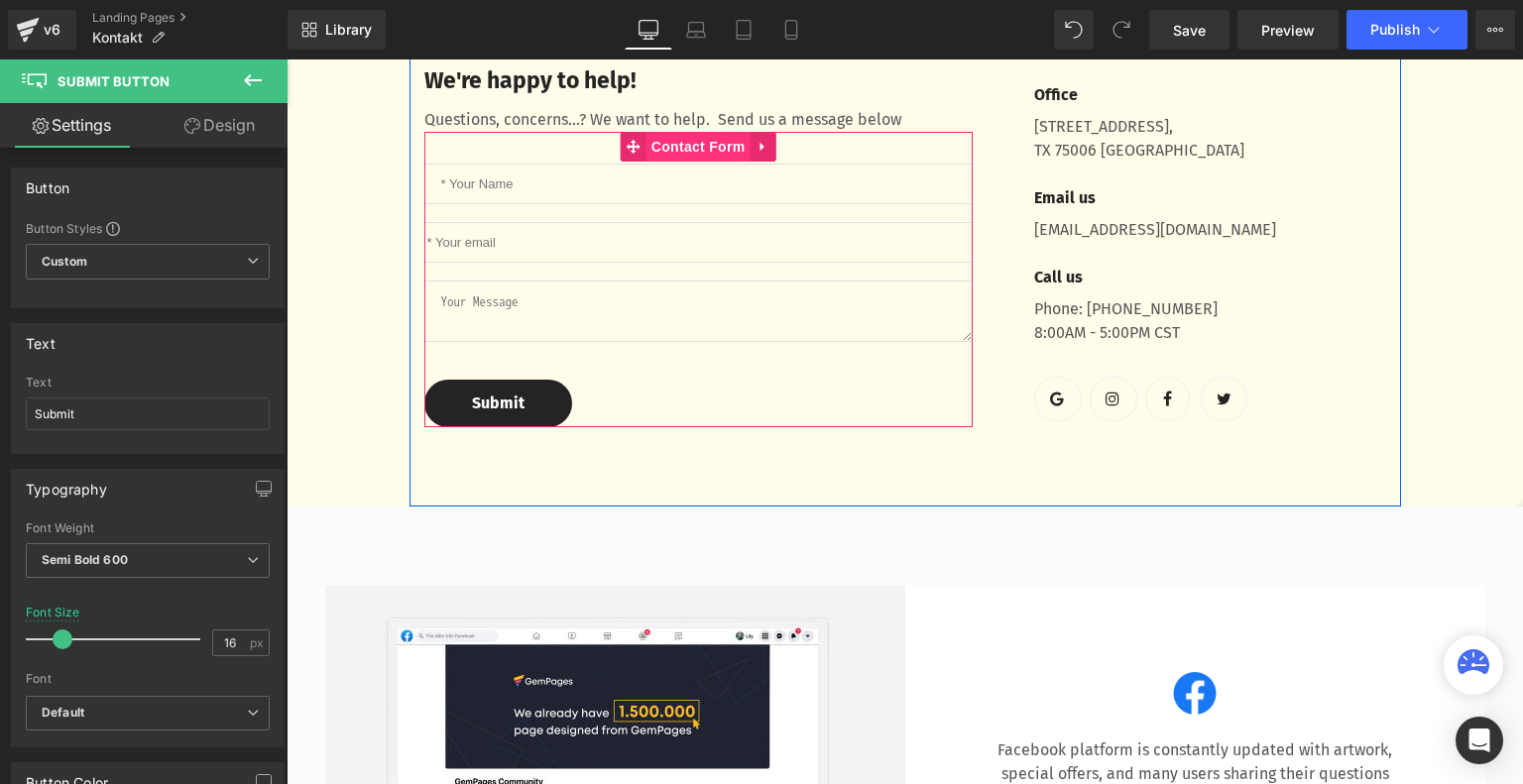 click on "Contact Form" at bounding box center [698, 147] 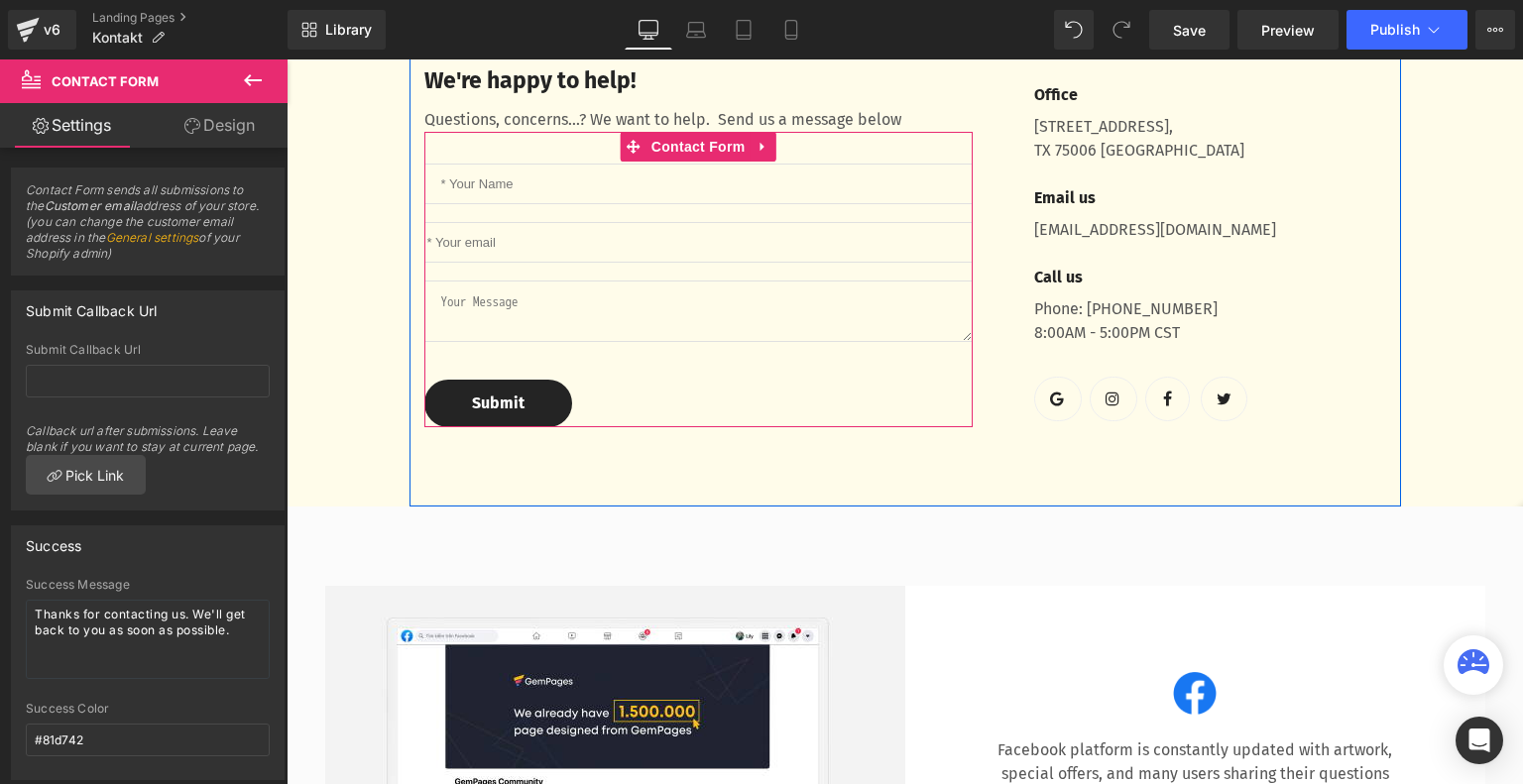 click at bounding box center [698, 183] 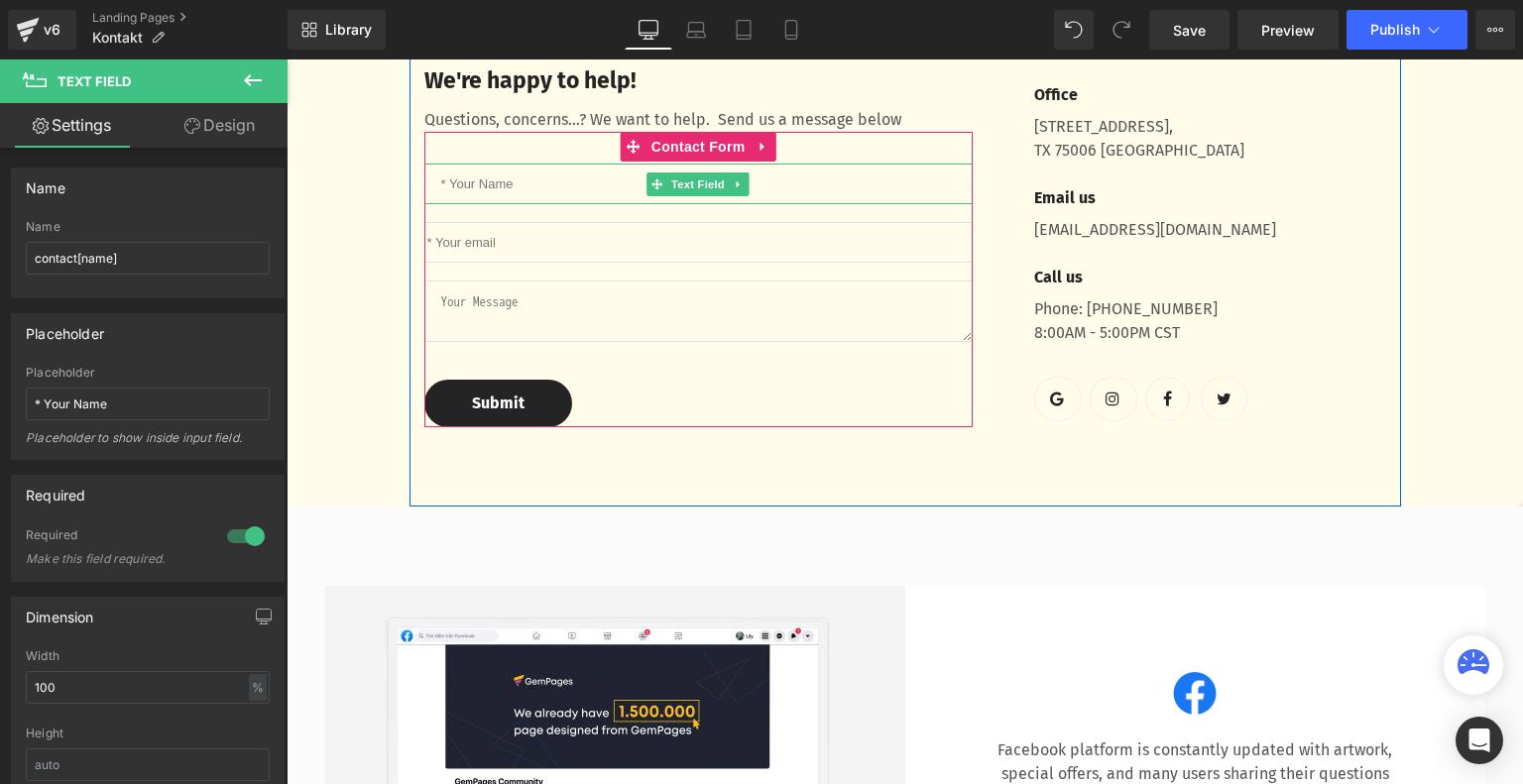click at bounding box center [698, 183] 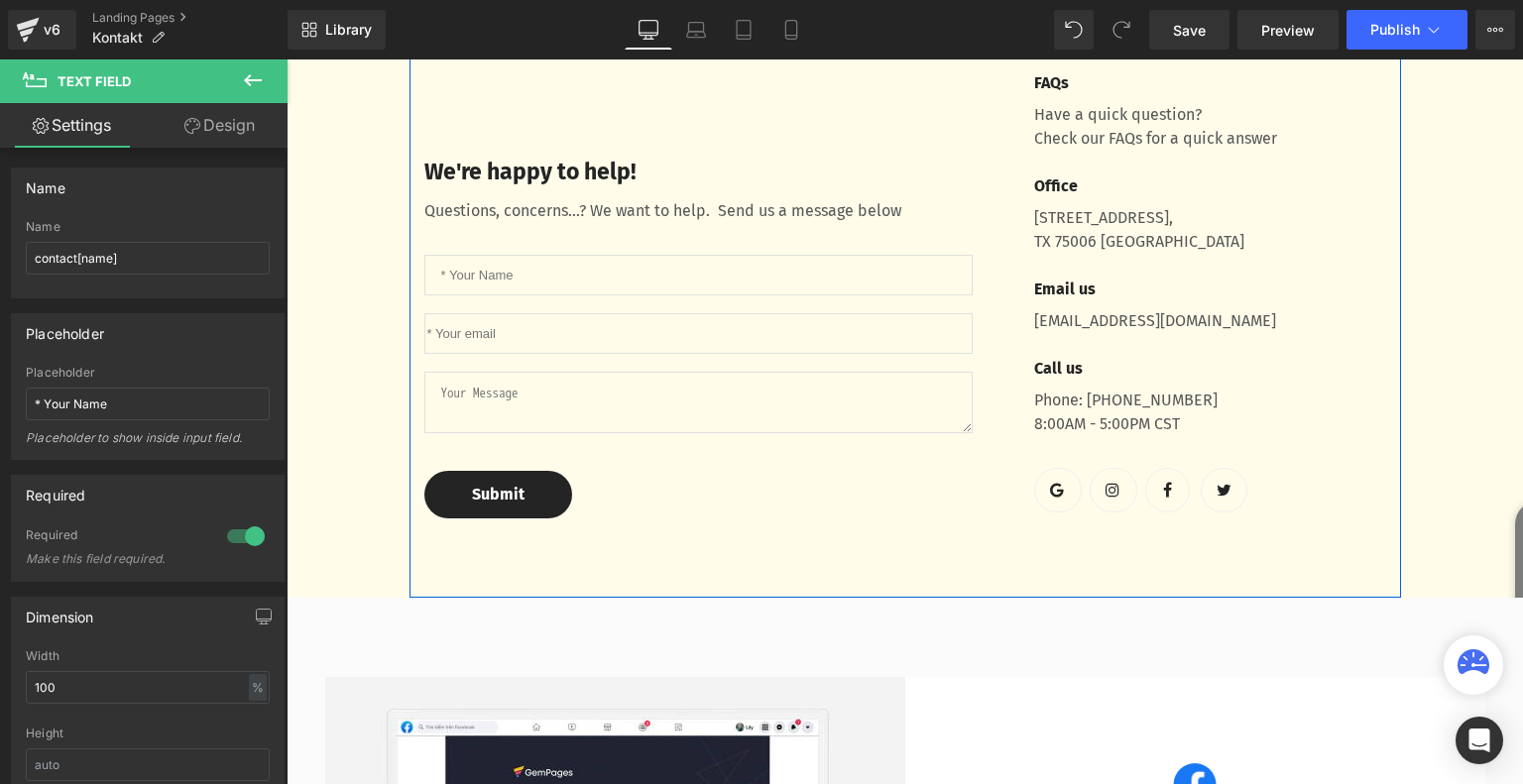 scroll, scrollTop: 694, scrollLeft: 0, axis: vertical 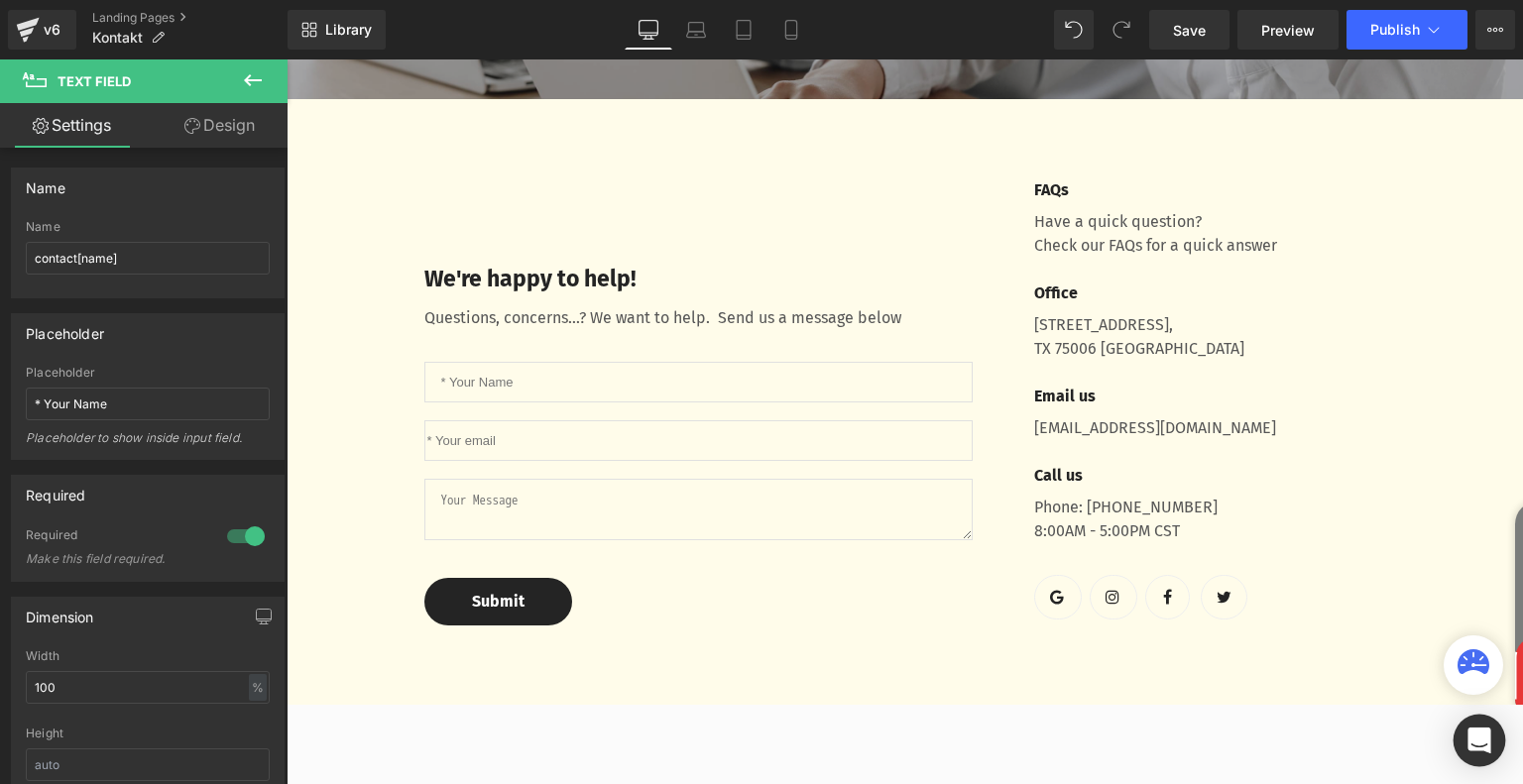 click 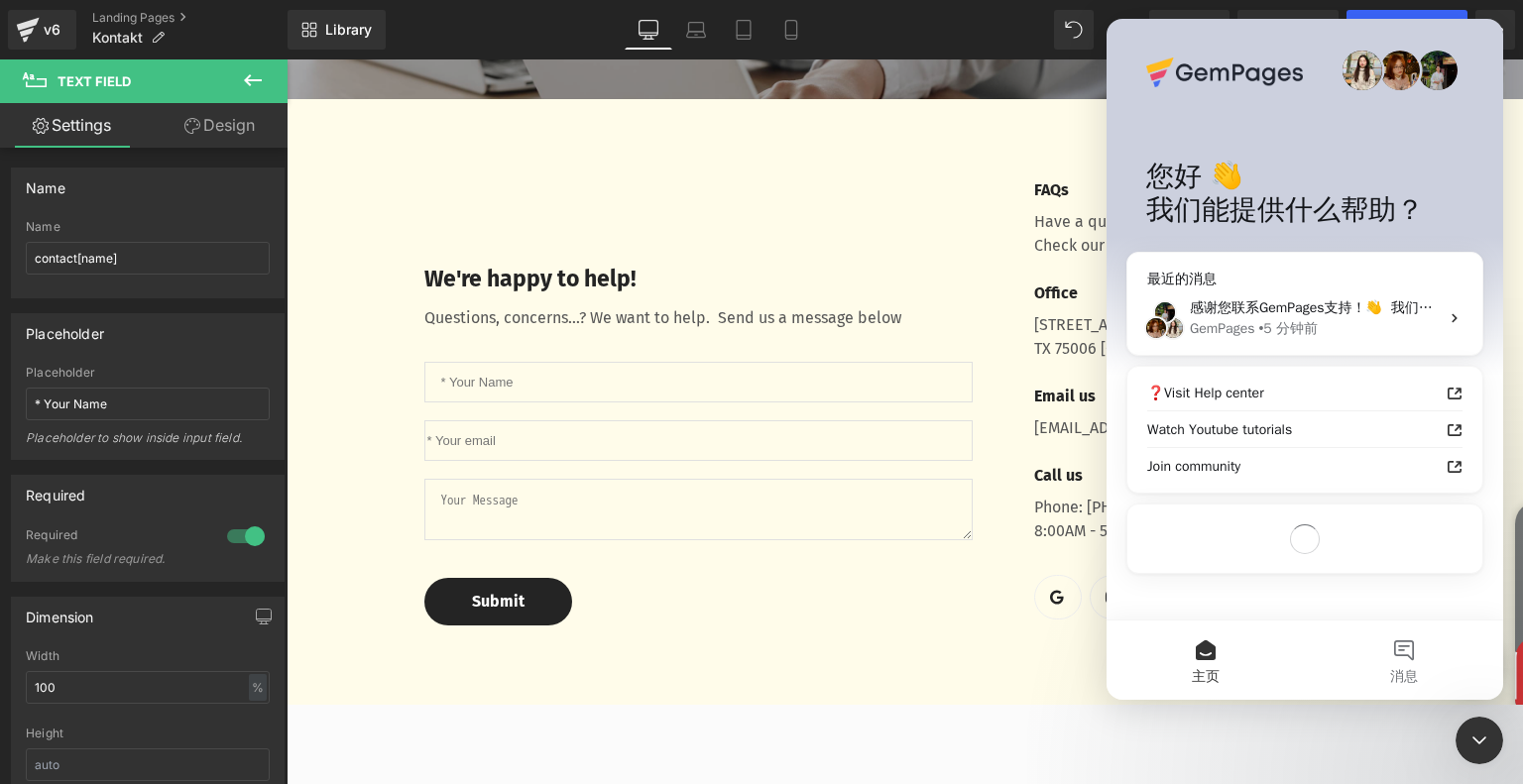scroll, scrollTop: 0, scrollLeft: 0, axis: both 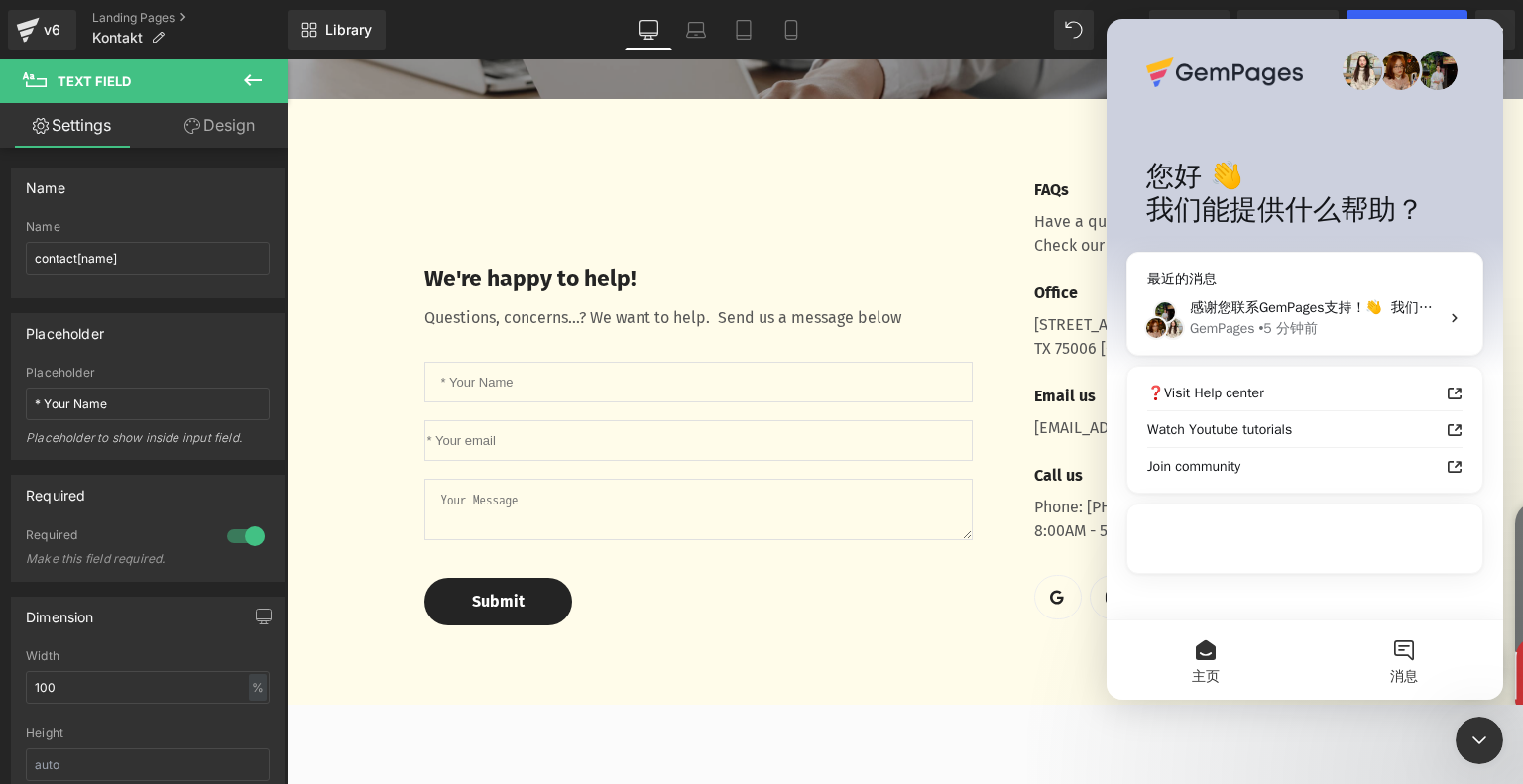 click on "消息" at bounding box center [1404, 660] 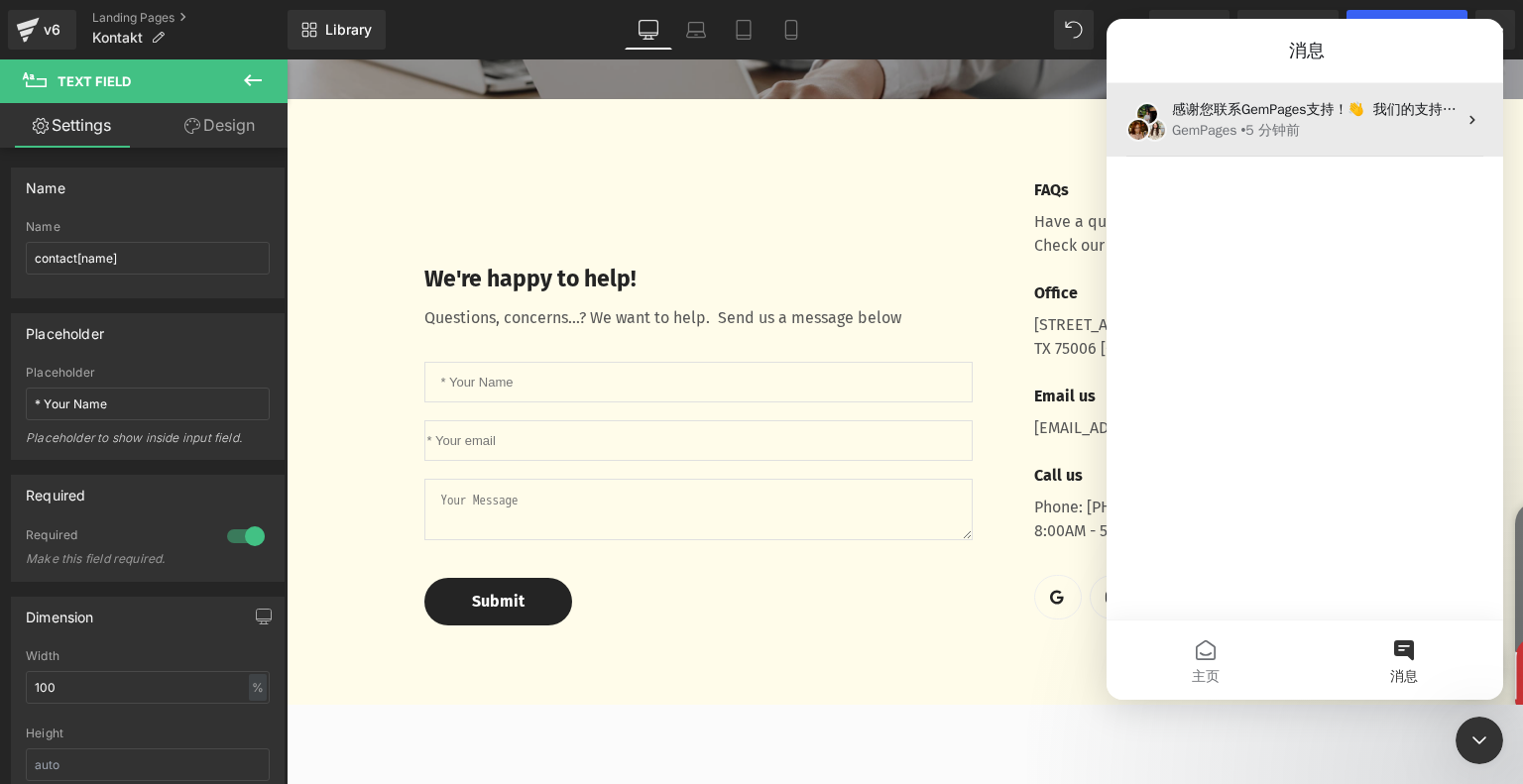 click on "GemPages •  5 分钟前" at bounding box center [1314, 130] 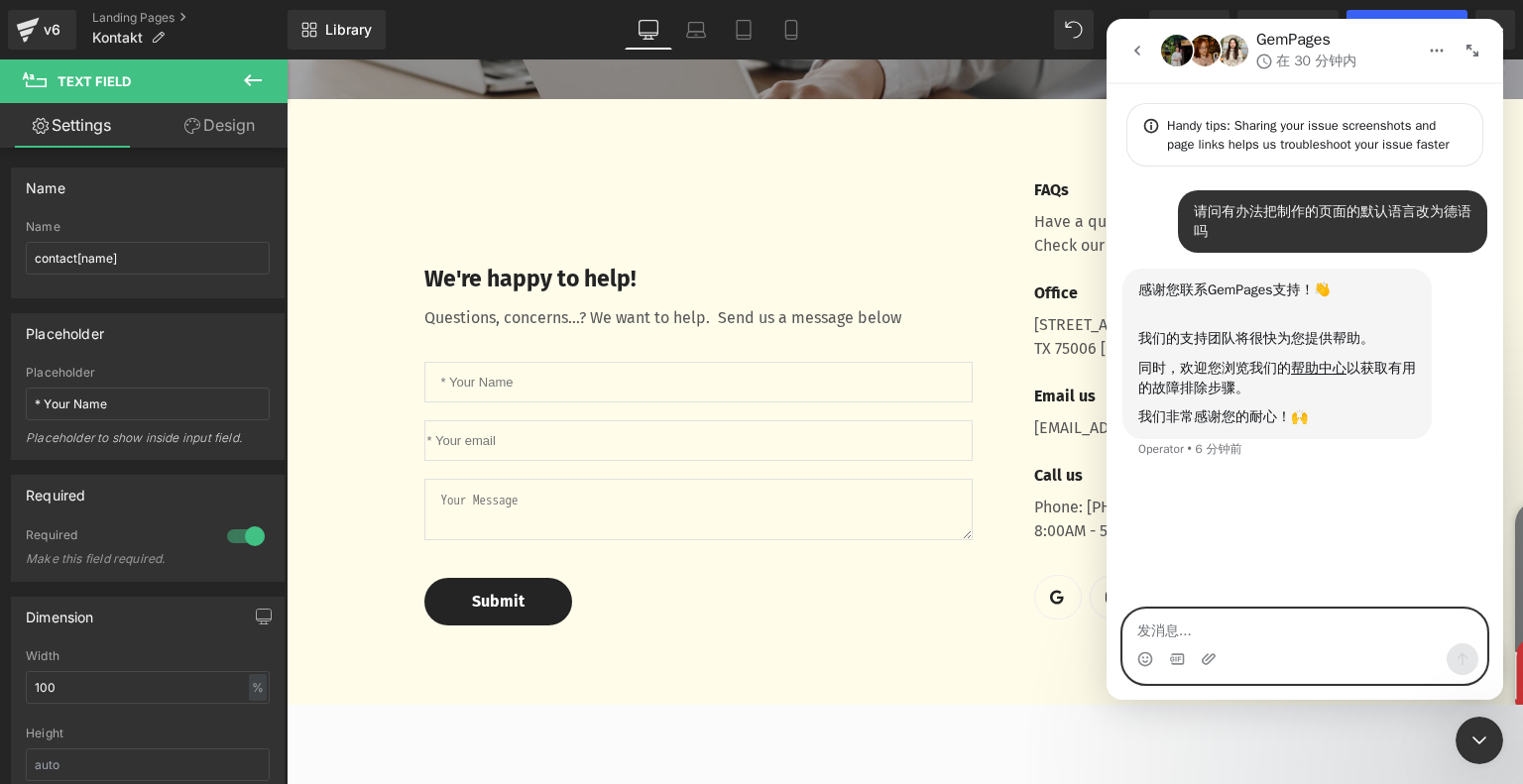 paste on "j" 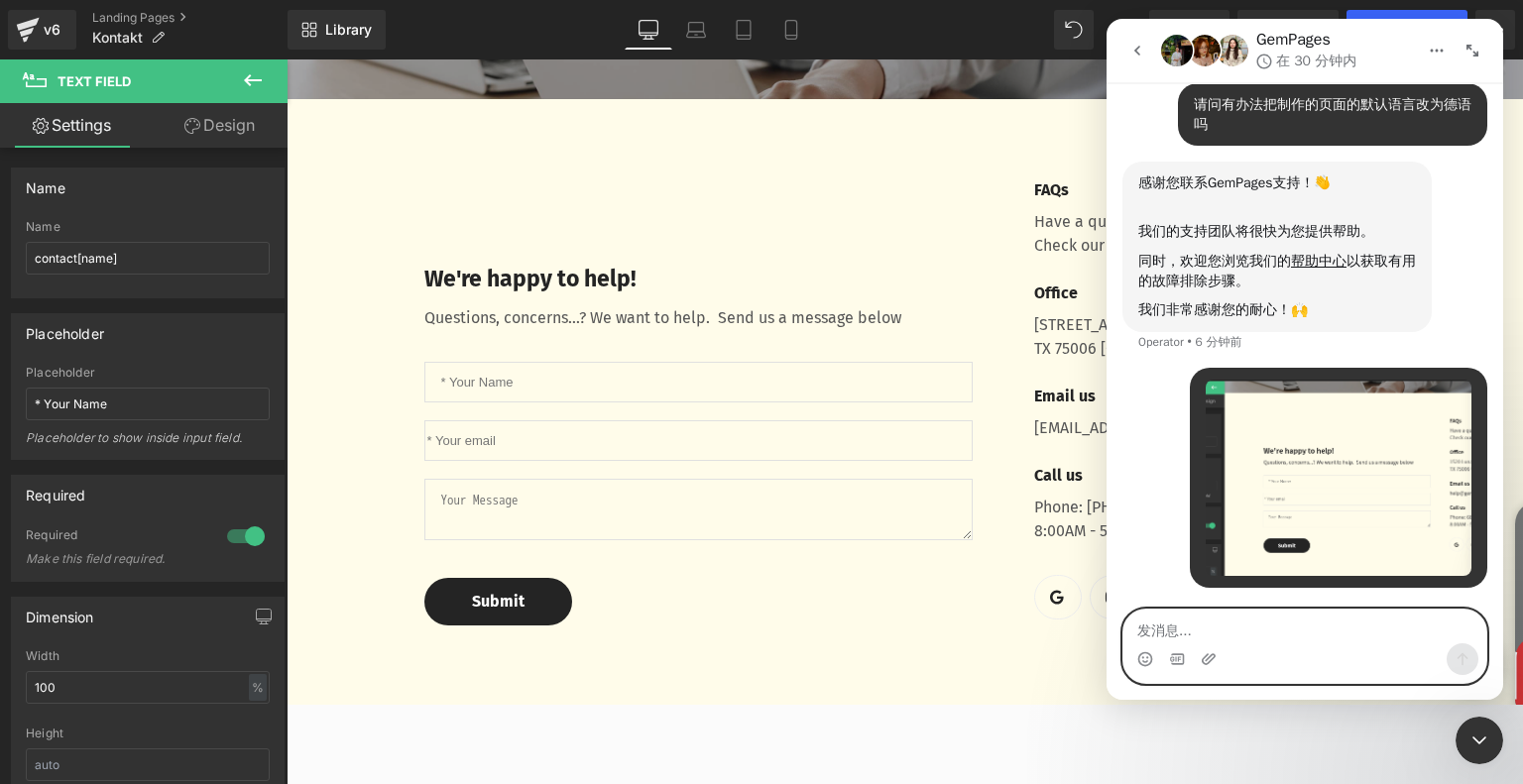 scroll, scrollTop: 124, scrollLeft: 0, axis: vertical 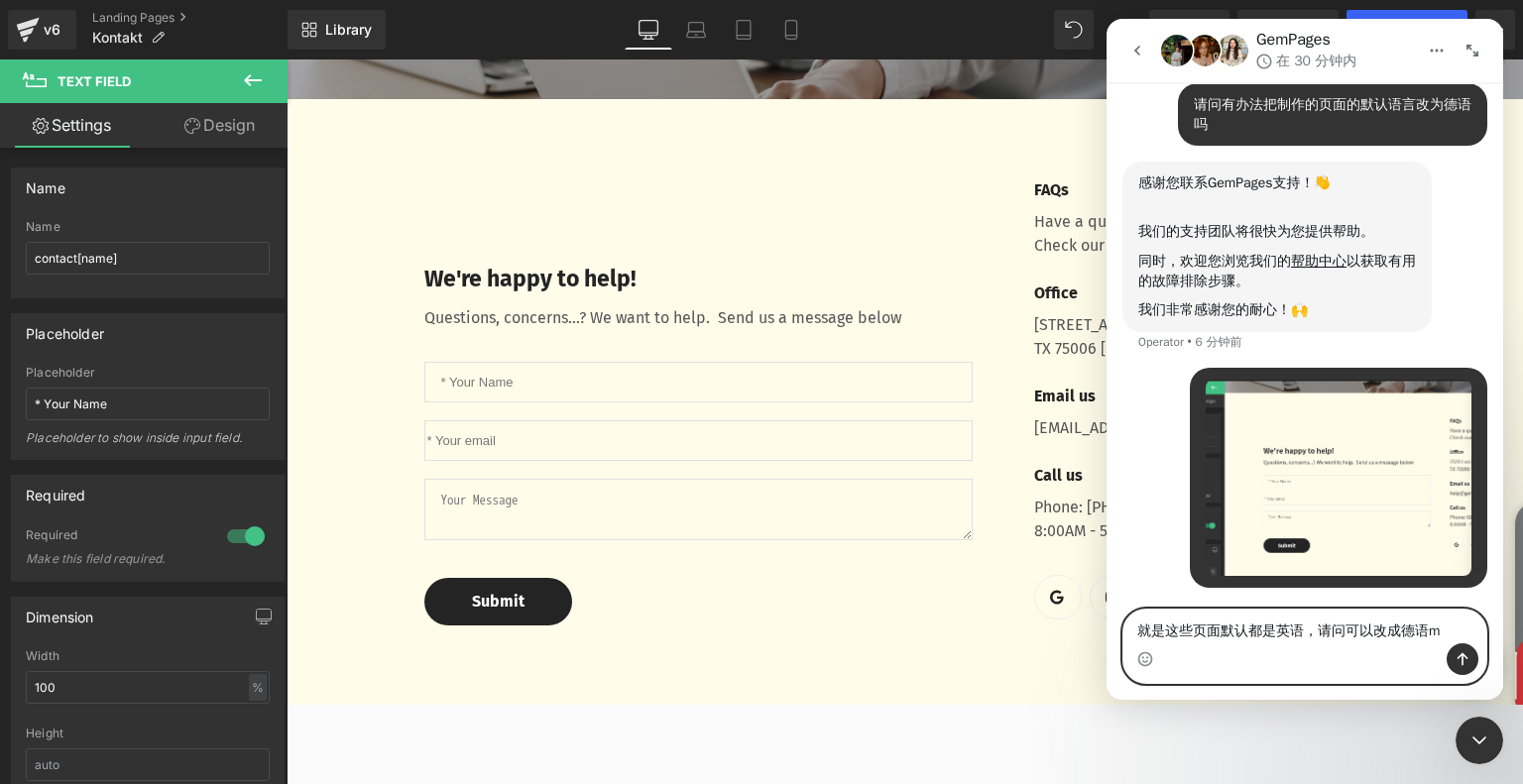 type on "就是这些页面默认都是英语，请问可以改成德语吗" 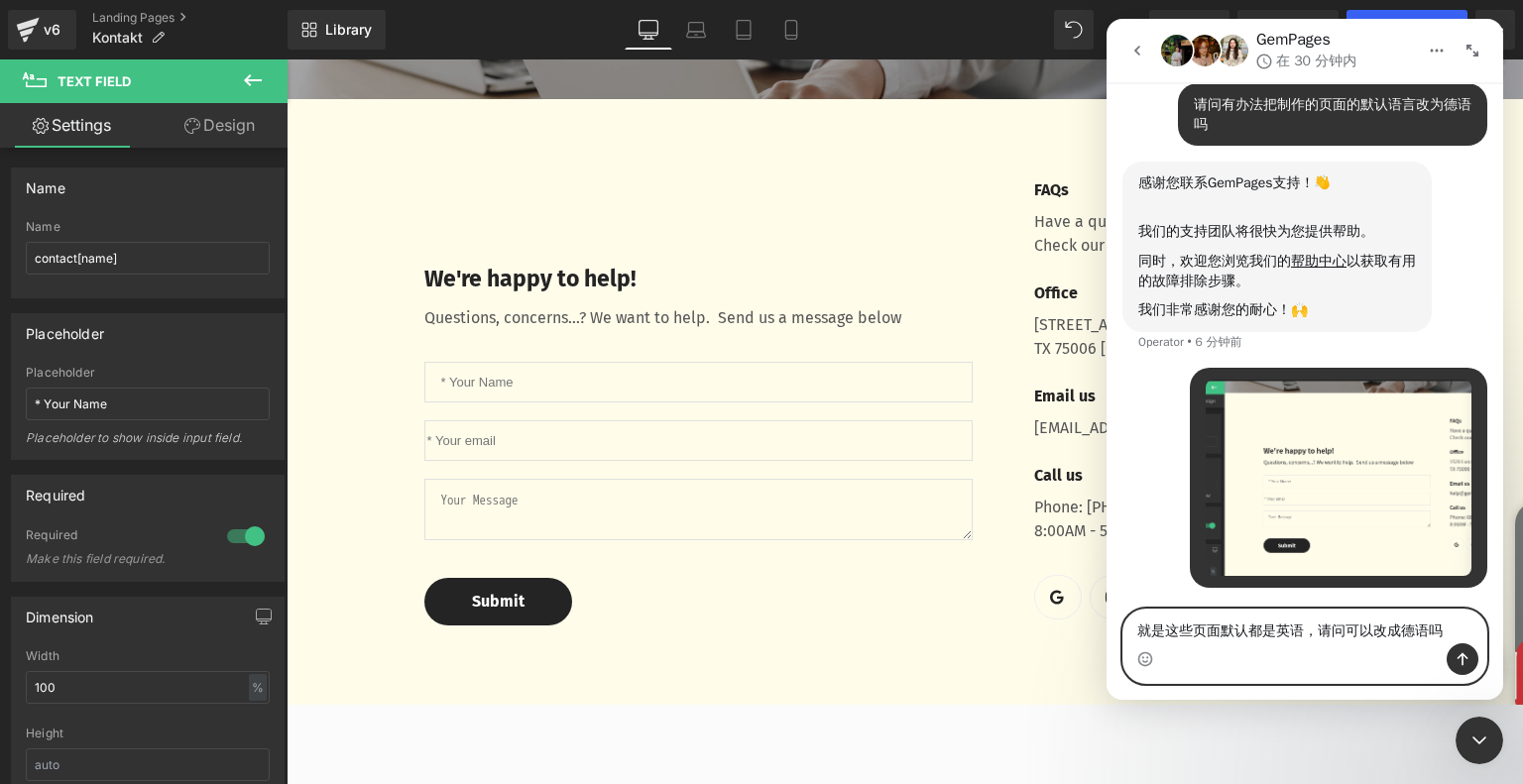type 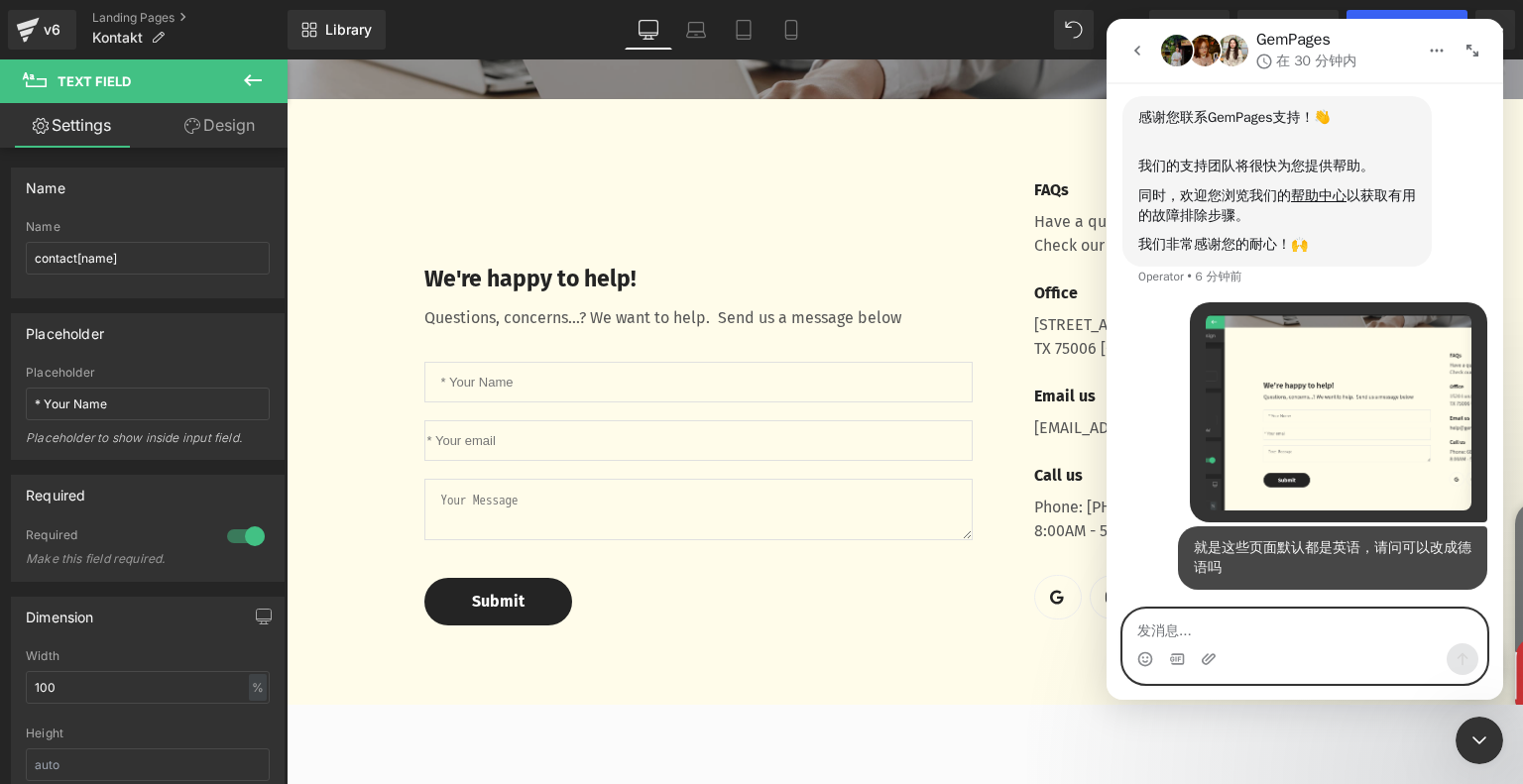 scroll, scrollTop: 189, scrollLeft: 0, axis: vertical 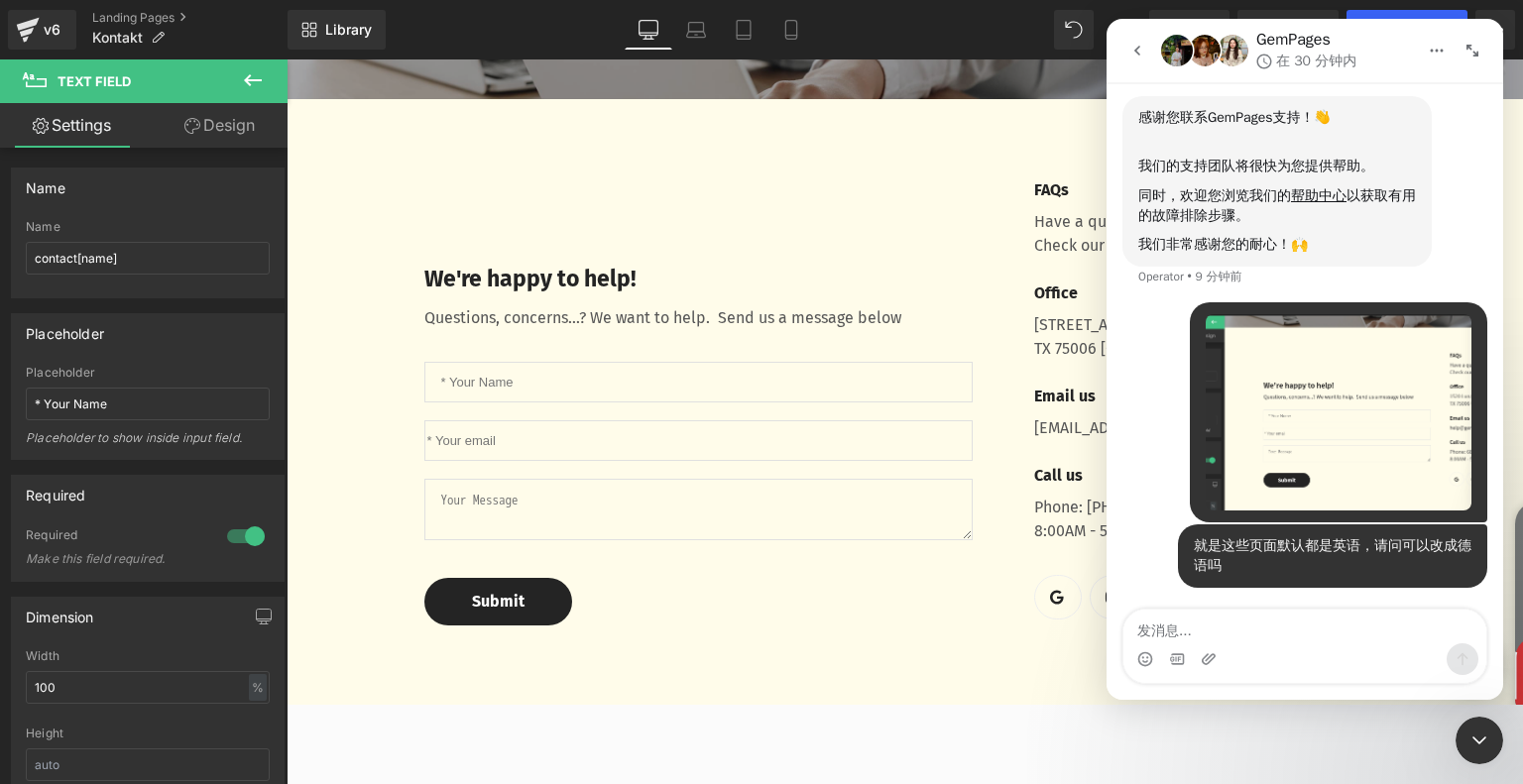 click at bounding box center [762, 362] 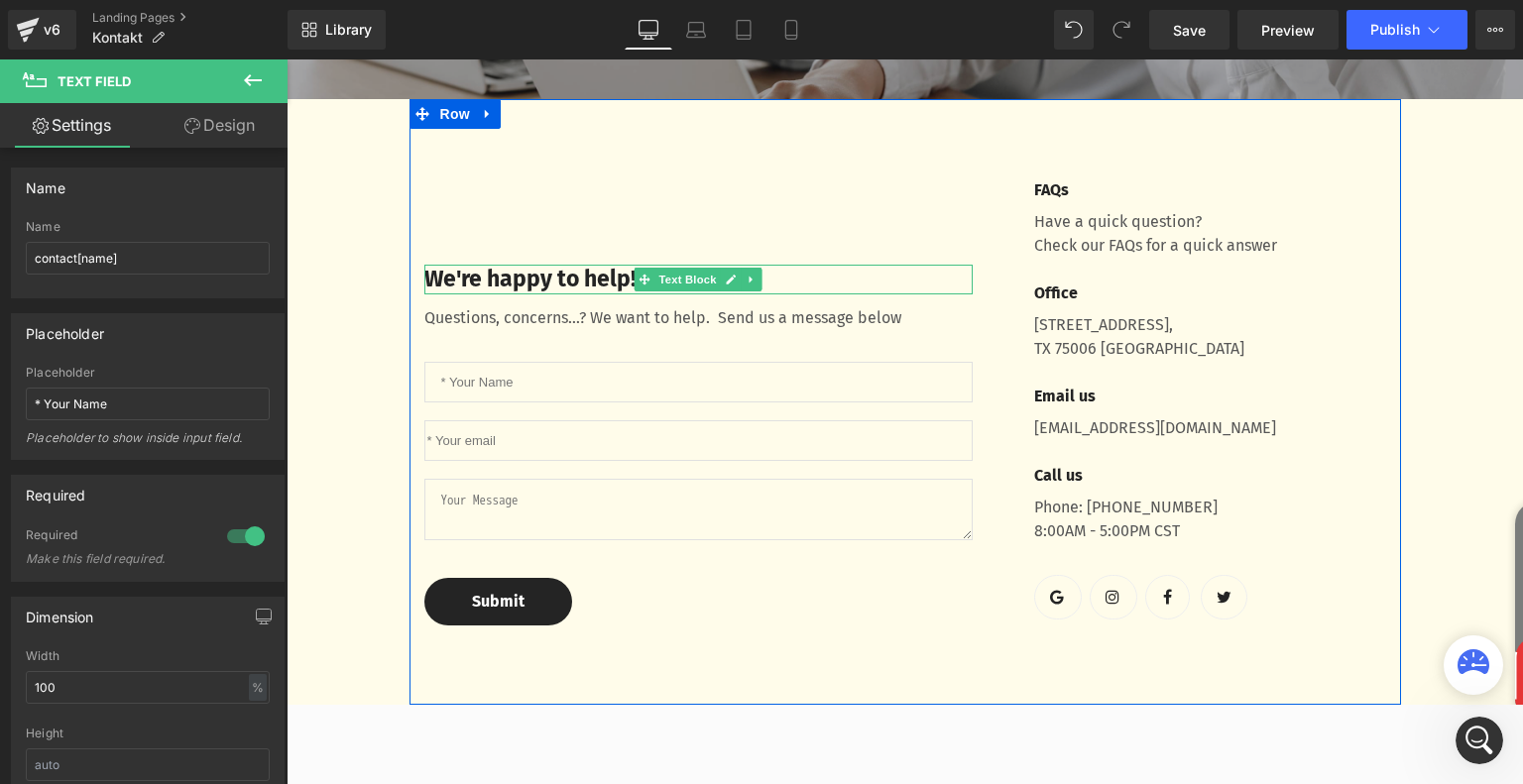 scroll, scrollTop: 0, scrollLeft: 0, axis: both 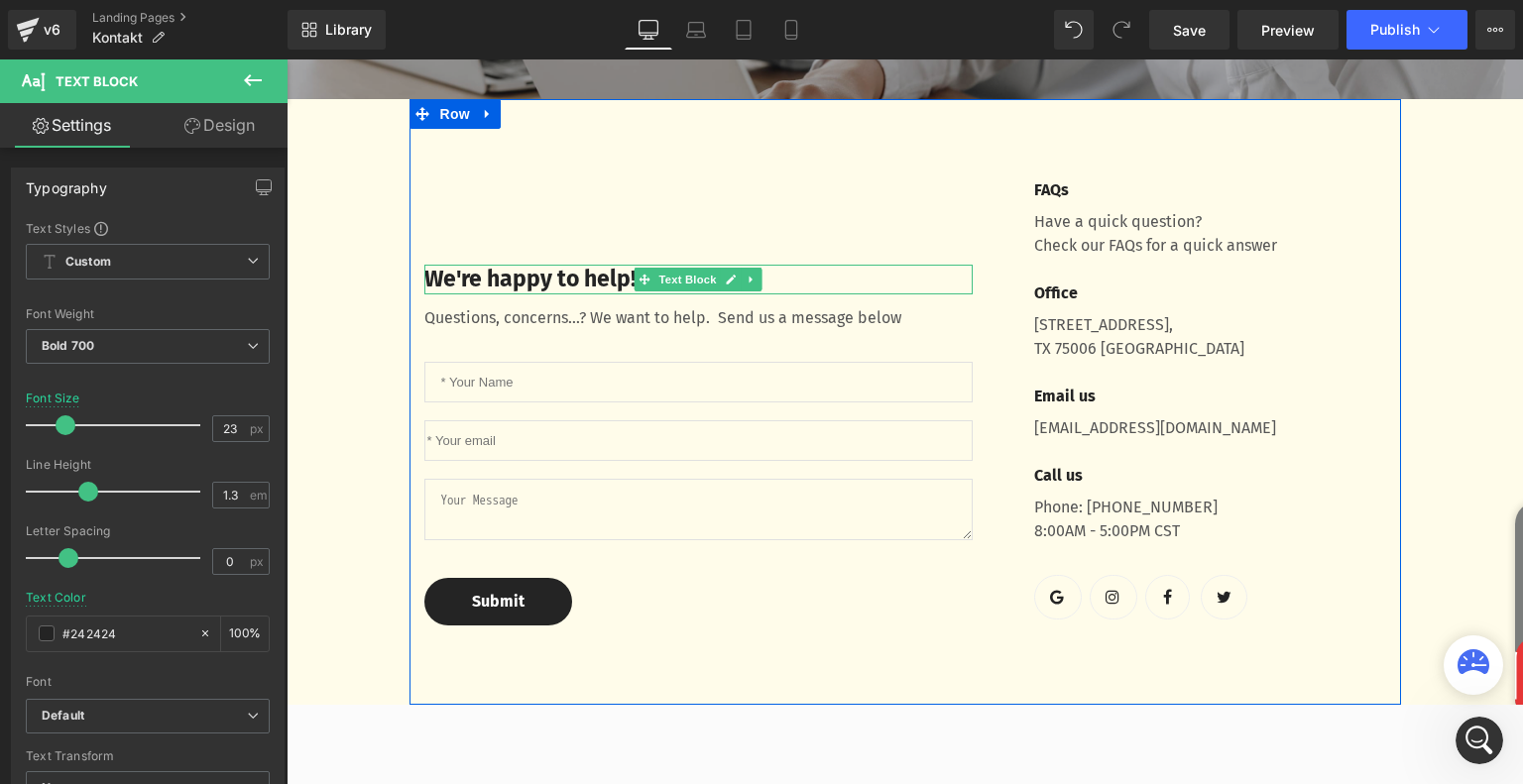 click on "We're happy to help!" at bounding box center [698, 280] 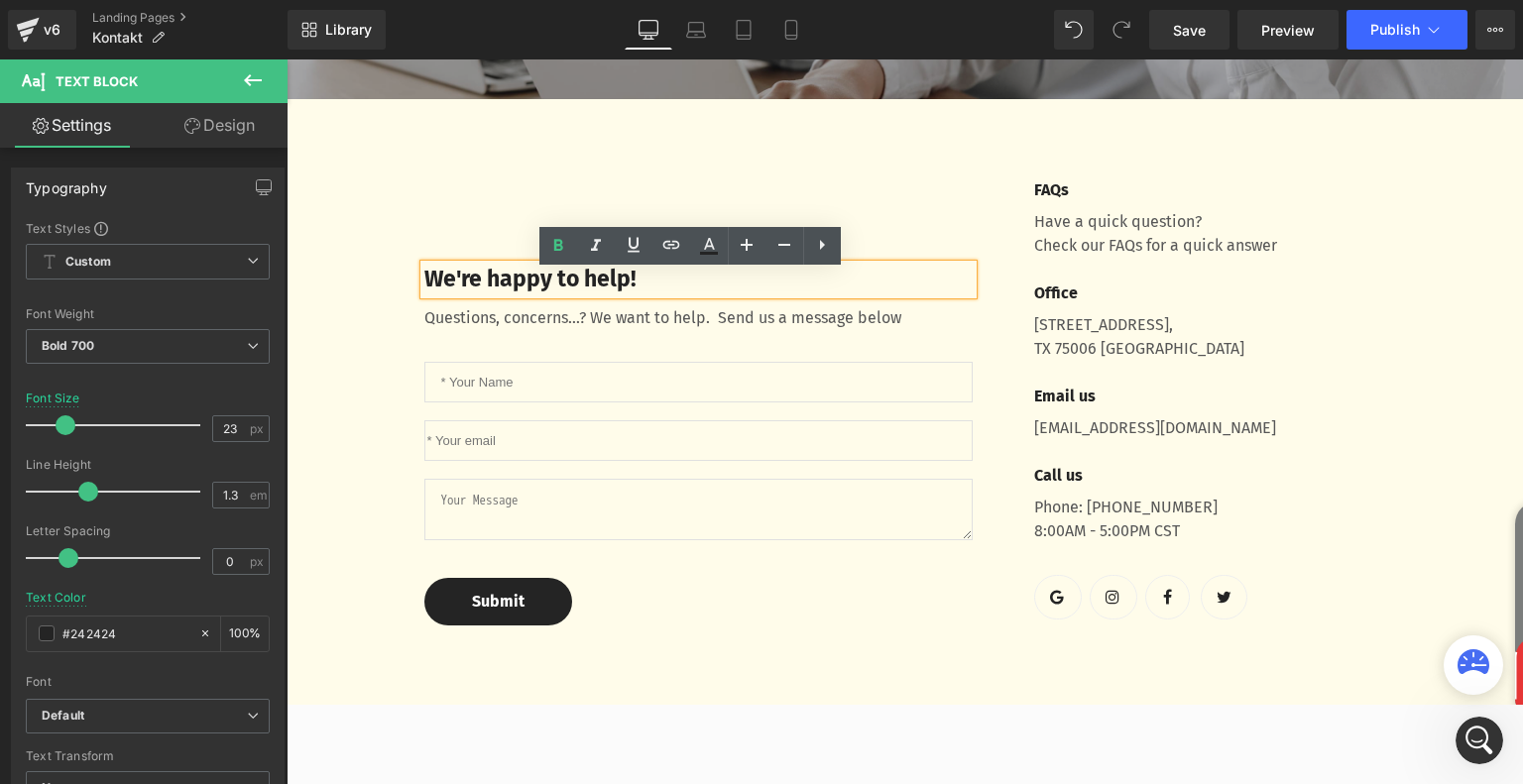 click on "We're happy to help!" at bounding box center (698, 280) 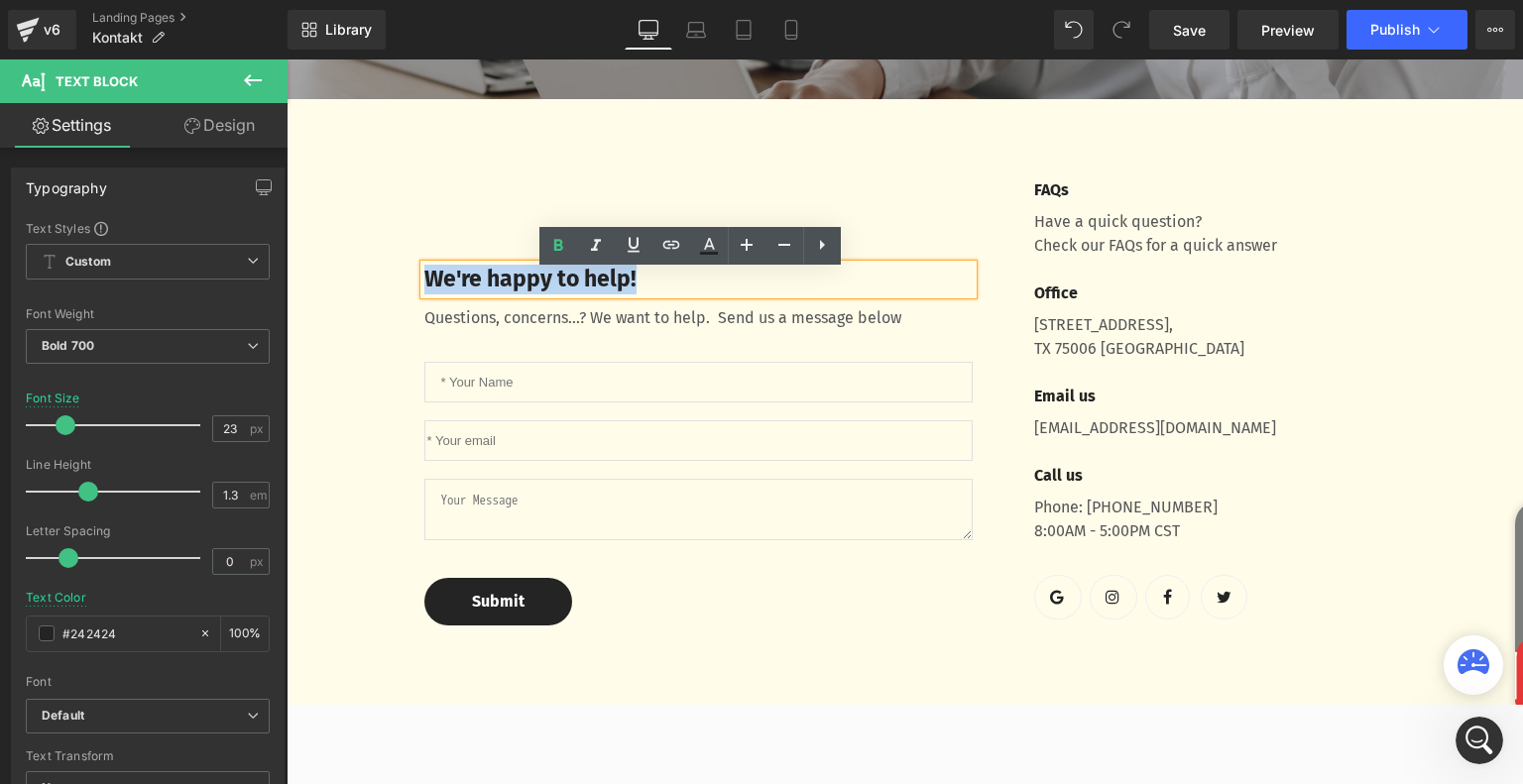 drag, startPoint x: 642, startPoint y: 289, endPoint x: 394, endPoint y: 287, distance: 248.008 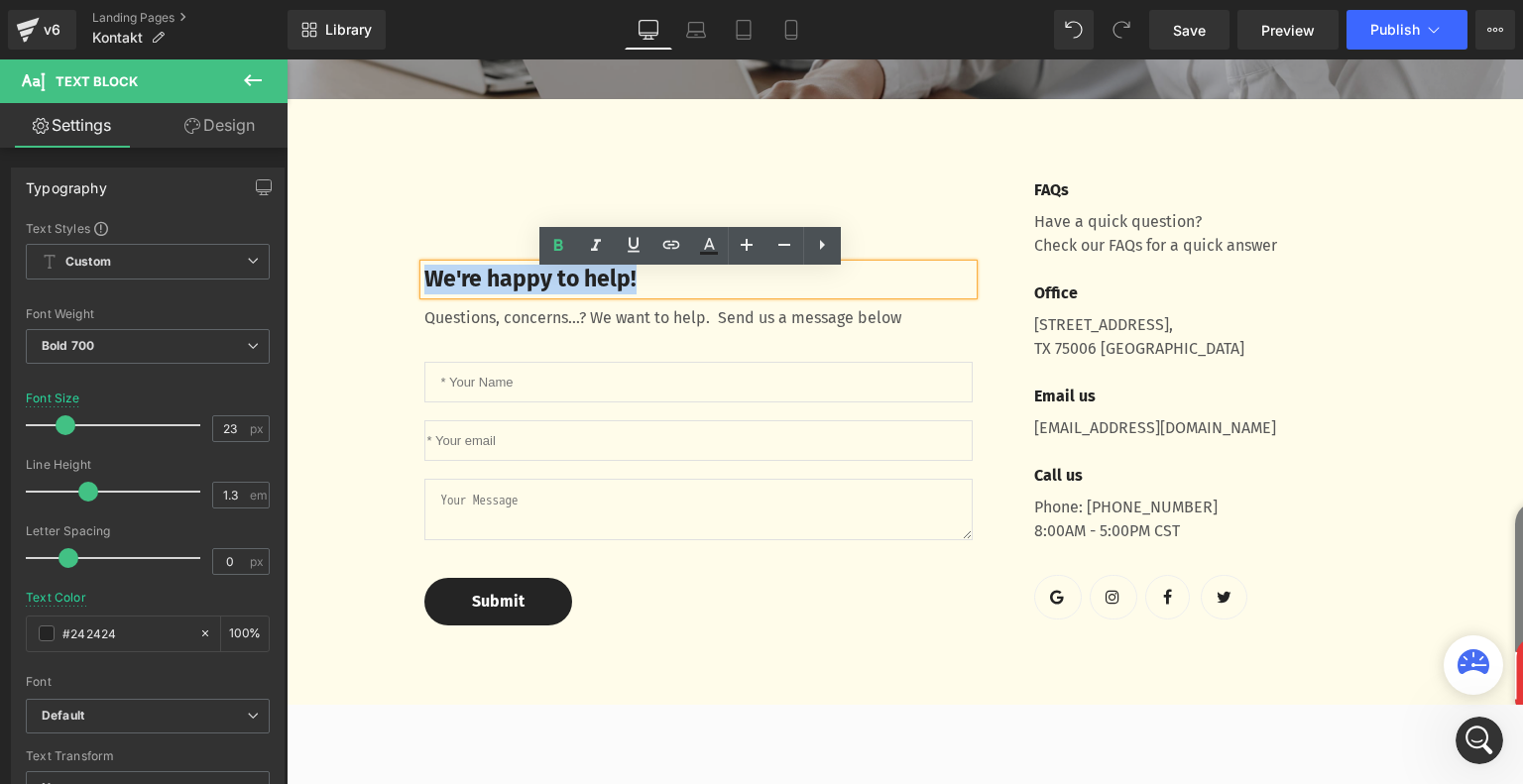 click on "Wir würden gerne von Ihnen hören!
Heading
Kontaktieren Sie uns jetzt
Text Block
Row
Hero Banner         We're happy to help! Text Block         Questions, concerns...? We want to help.  Send us a message below Text Block
Text Field         Email Field           Text Area         Submit Submit Button
Contact Form   32px       FAQs Text Block         Have a quick question? Check our FAQs for a quick answer Text Block         Office Text Block         1520 Luna Road Carrollton, TX 75006 United States Text Block         Email us Text Block         help@gempage.com Text Block         Call us Text Block         Phone: 682-651-7554" at bounding box center [904, 1153] 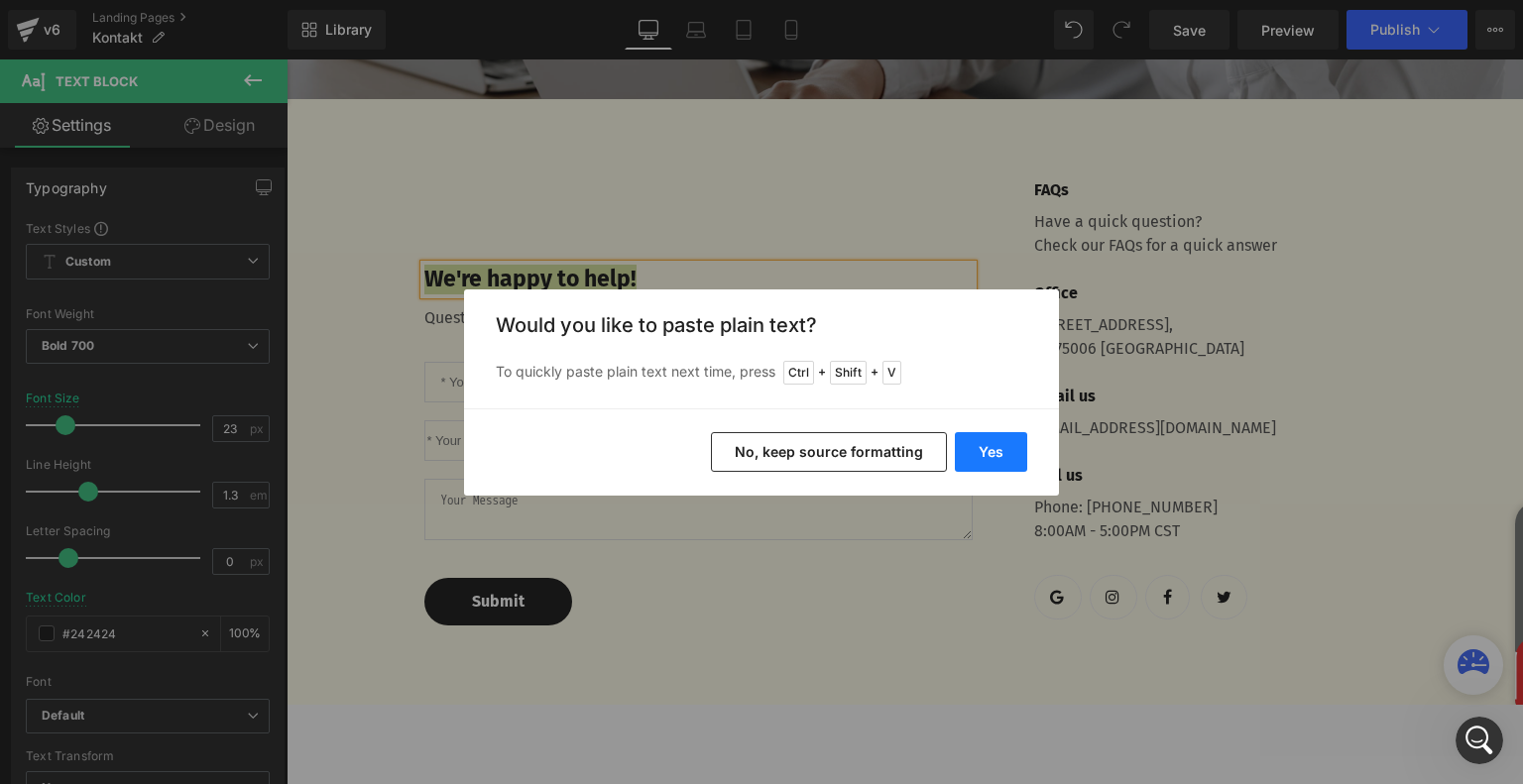 click on "Yes" at bounding box center (991, 452) 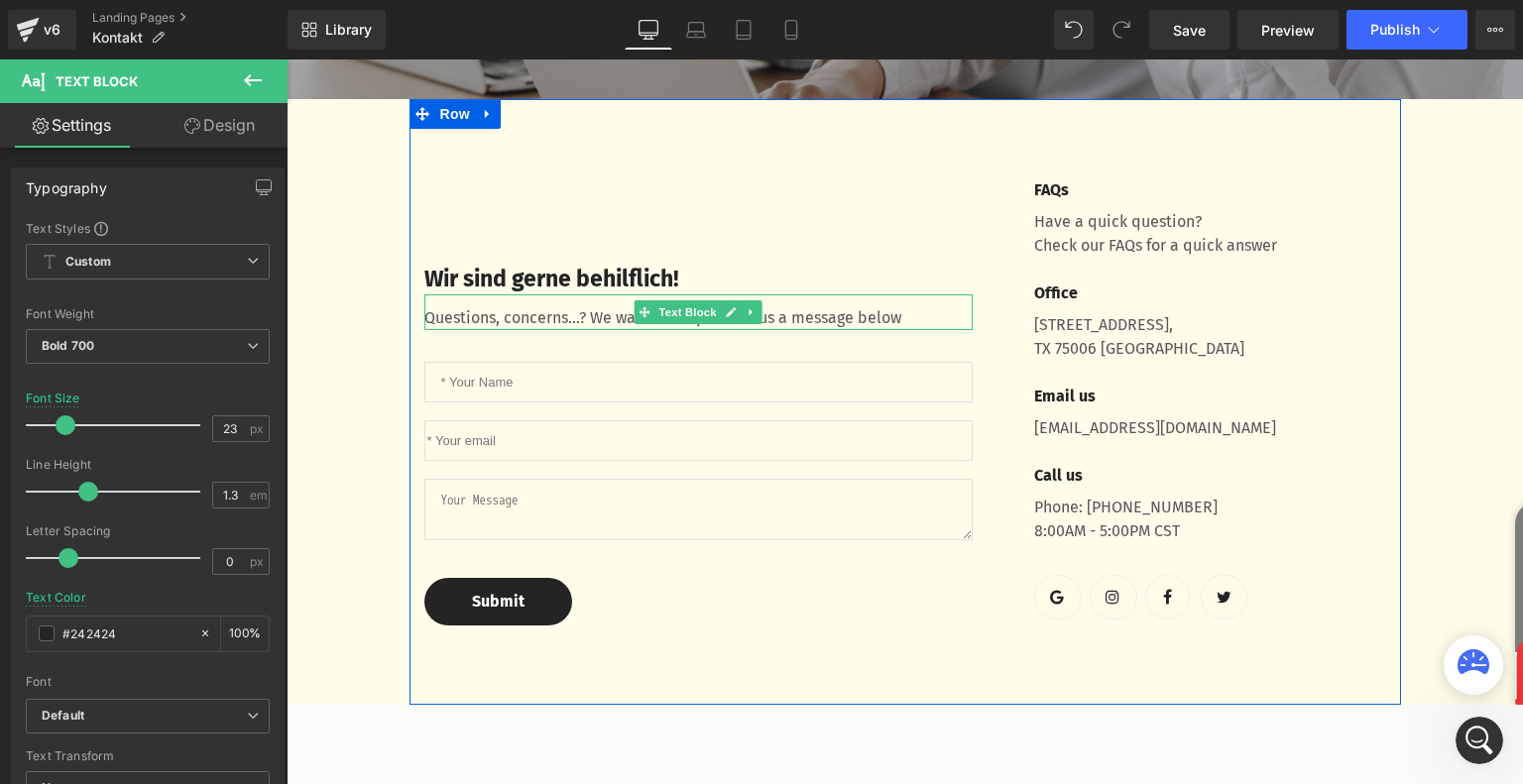 click on "Questions, concerns...? We want to help.  Send us a message below" at bounding box center (698, 318) 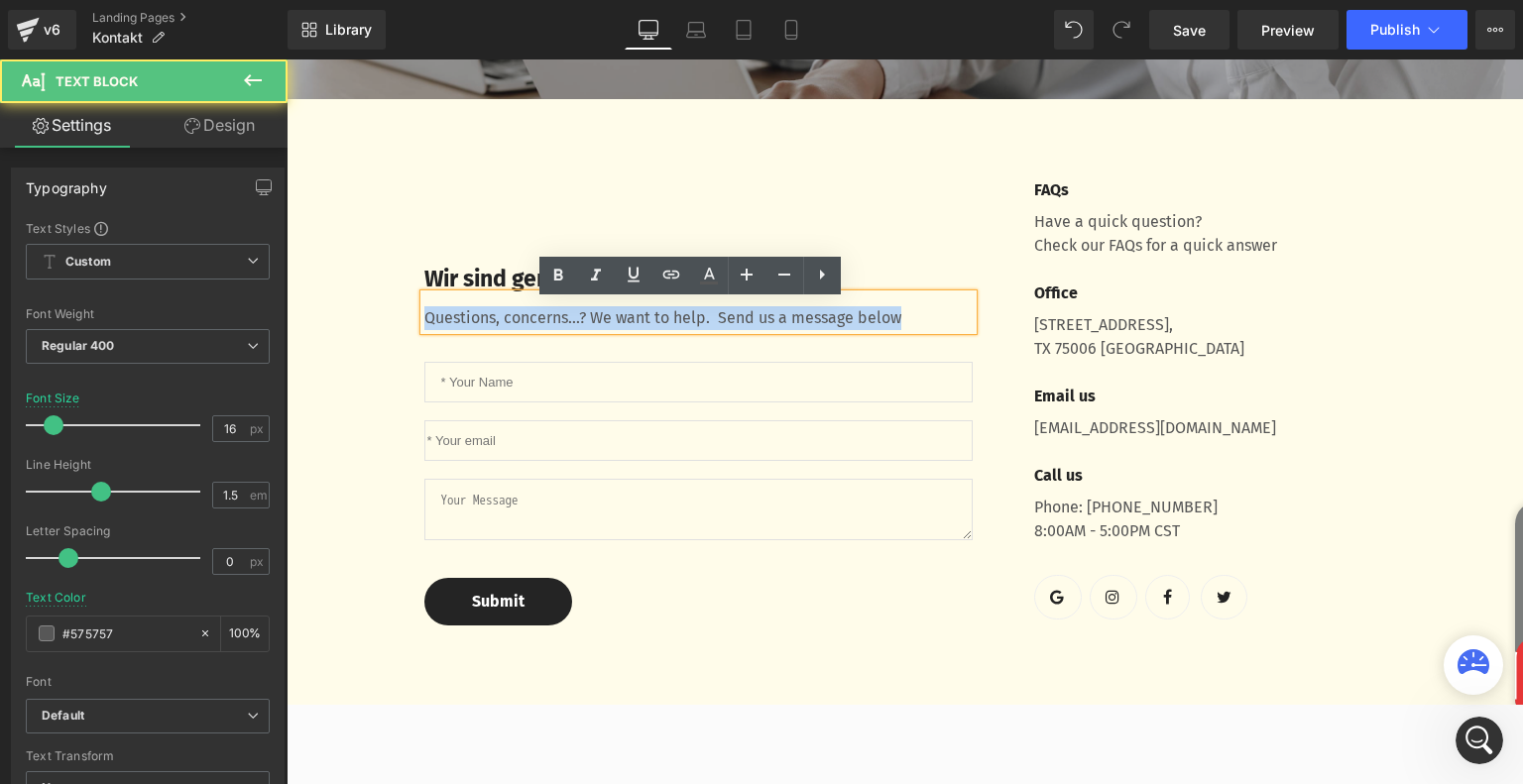 drag, startPoint x: 912, startPoint y: 324, endPoint x: 388, endPoint y: 324, distance: 524 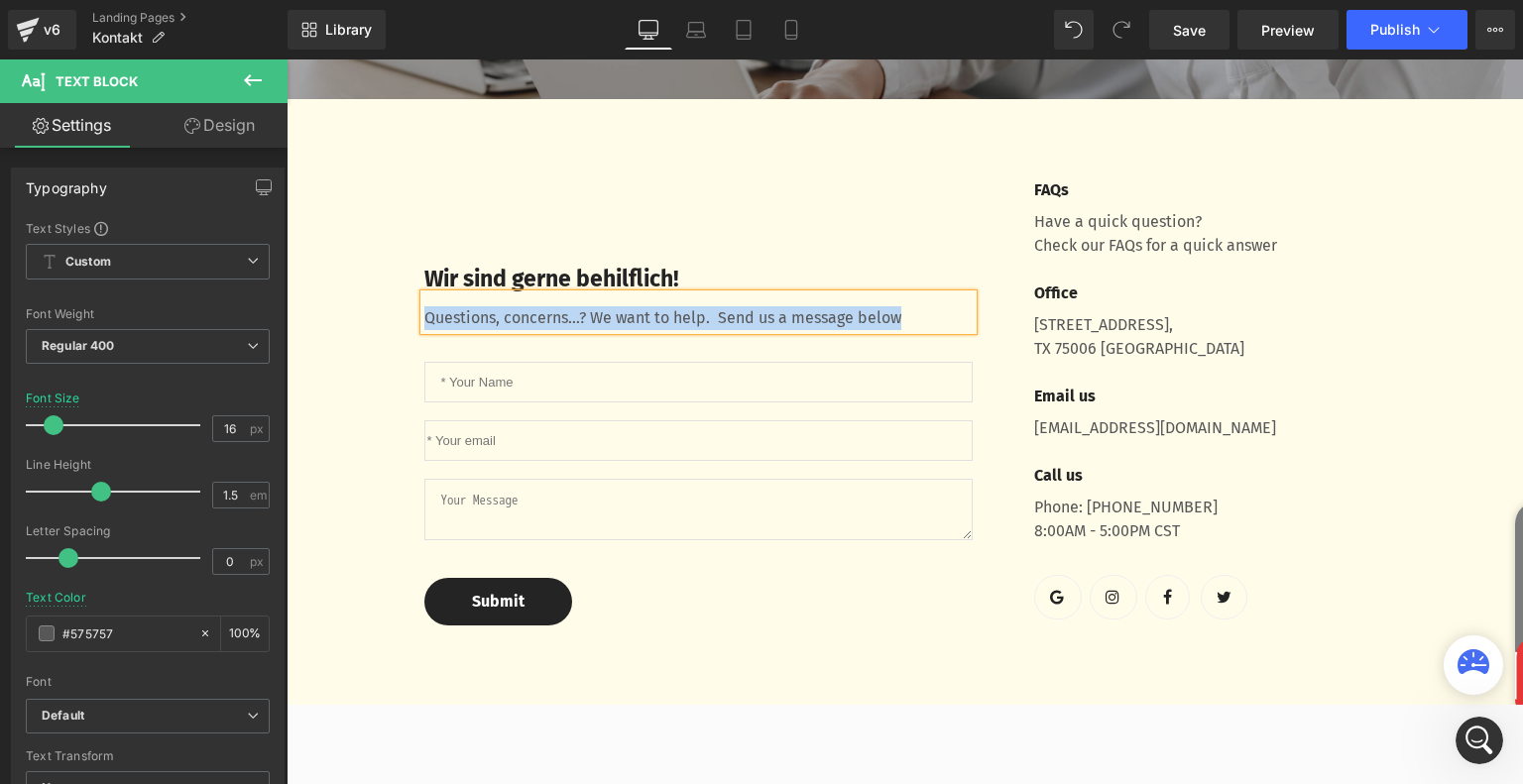 click on "Questions, concerns...? We want to help.  Send us a message below" at bounding box center [698, 318] 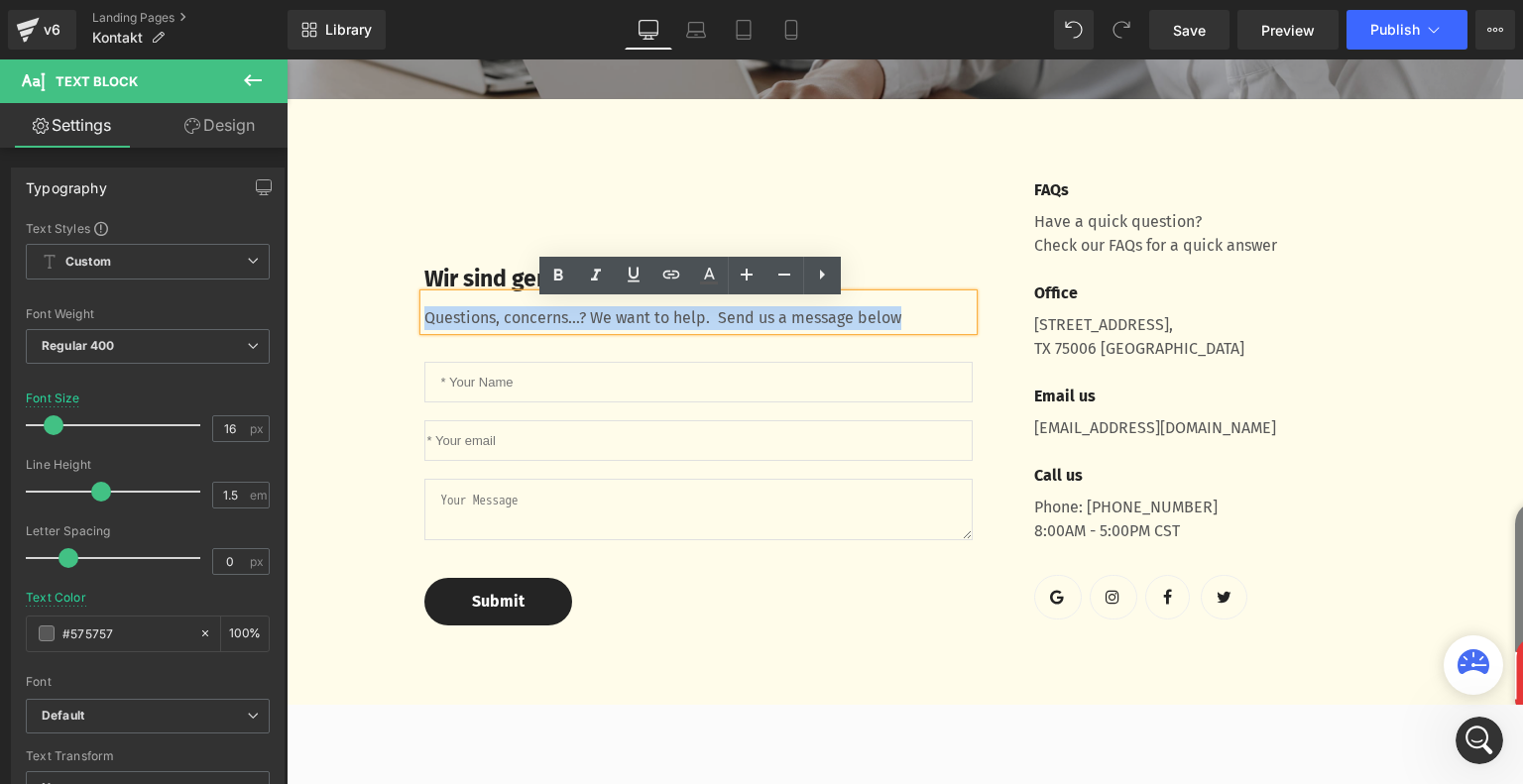 drag, startPoint x: 906, startPoint y: 325, endPoint x: 416, endPoint y: 329, distance: 490.0163 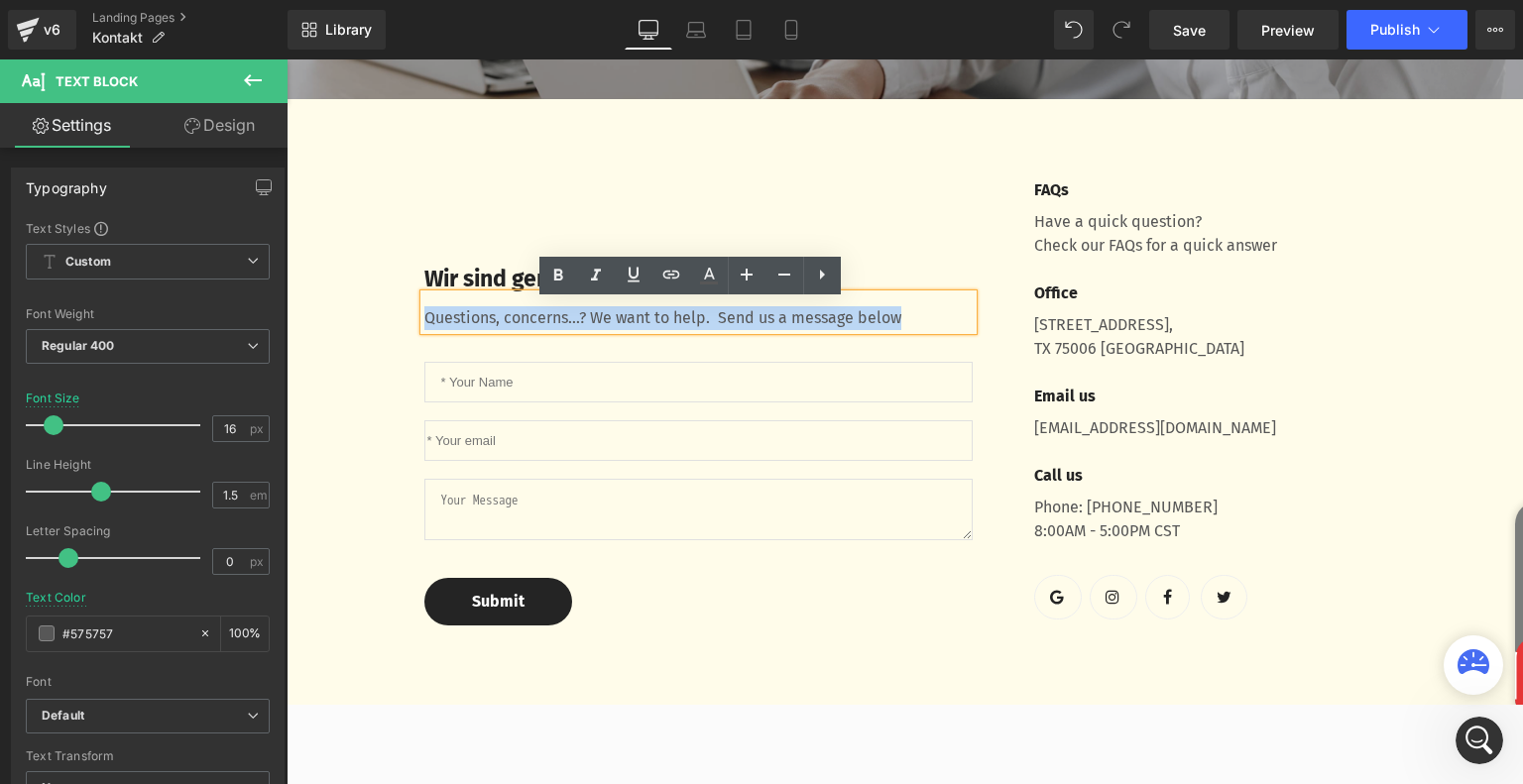 click on "Questions, concerns...? We want to help.  Send us a message below" at bounding box center [698, 318] 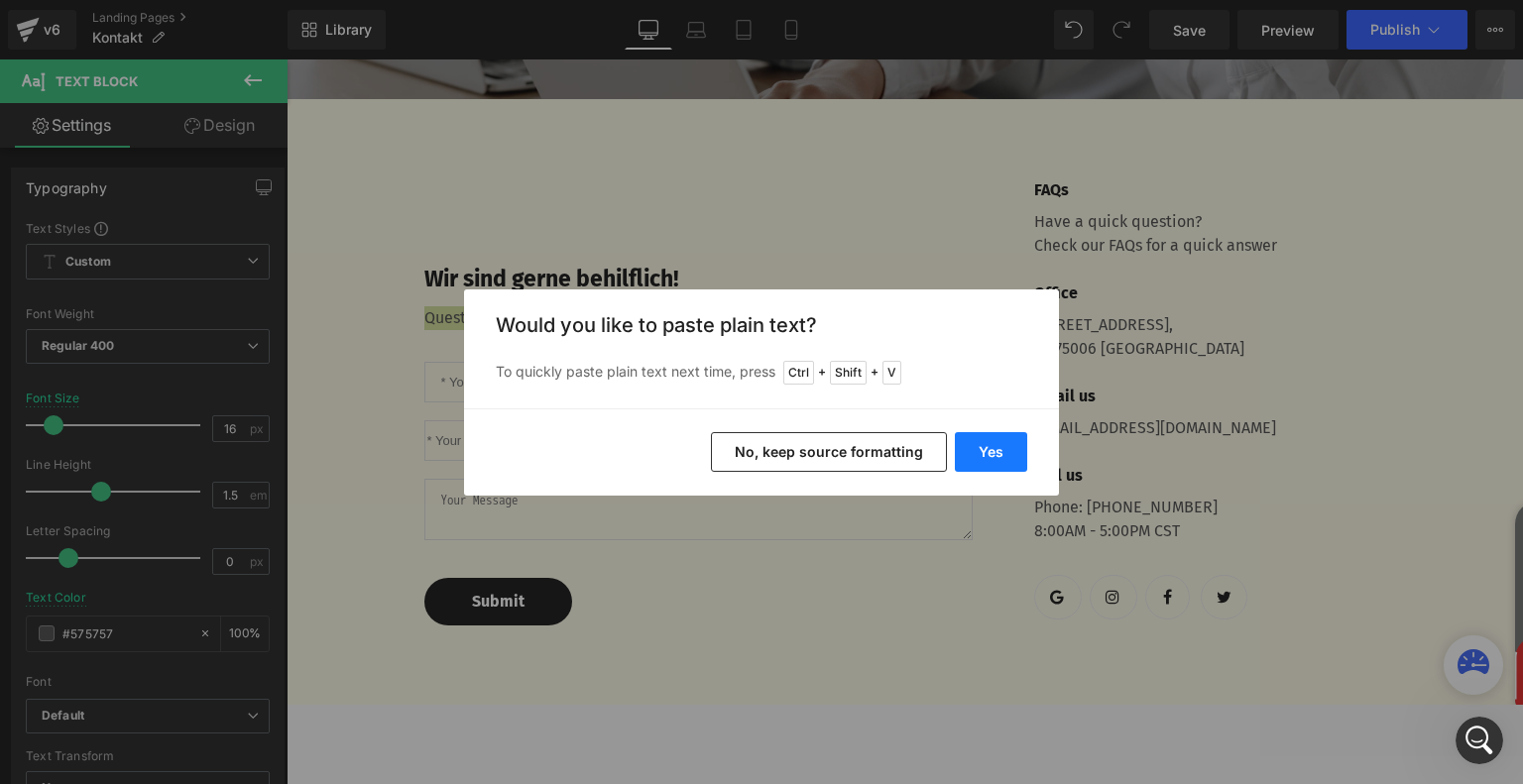 click on "Yes" at bounding box center (991, 452) 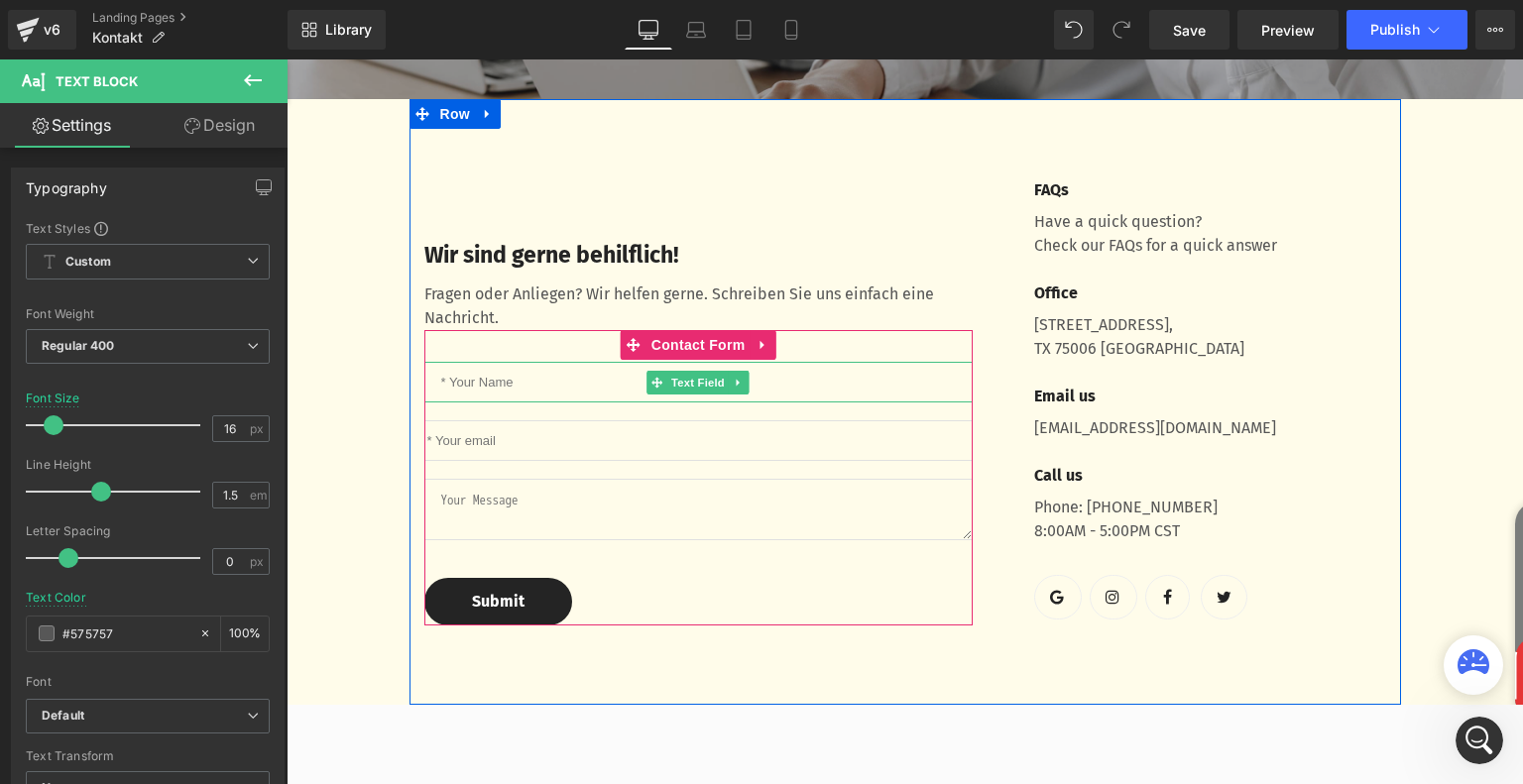 click at bounding box center (698, 382) 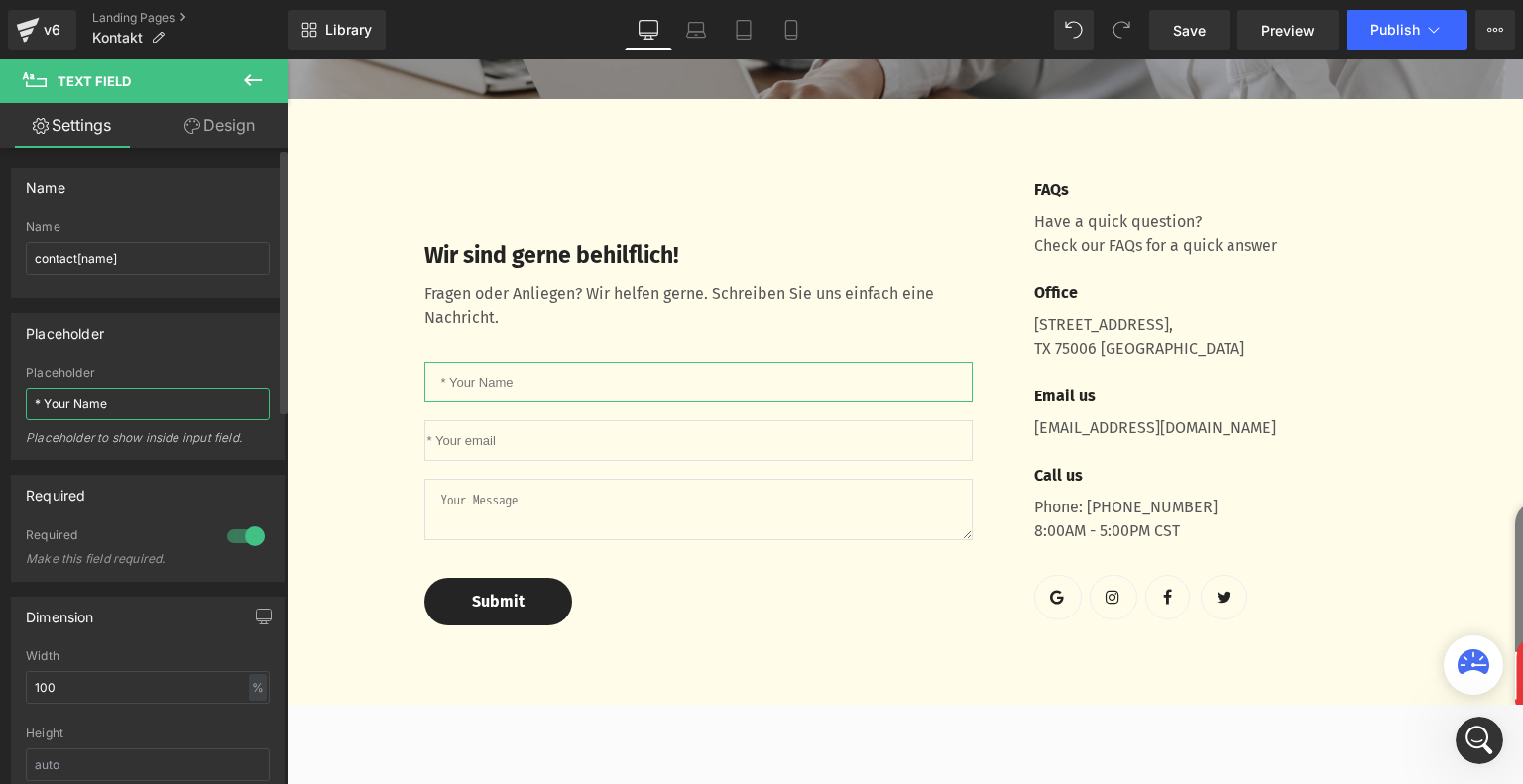 drag, startPoint x: 112, startPoint y: 404, endPoint x: 46, endPoint y: 407, distance: 66.06815 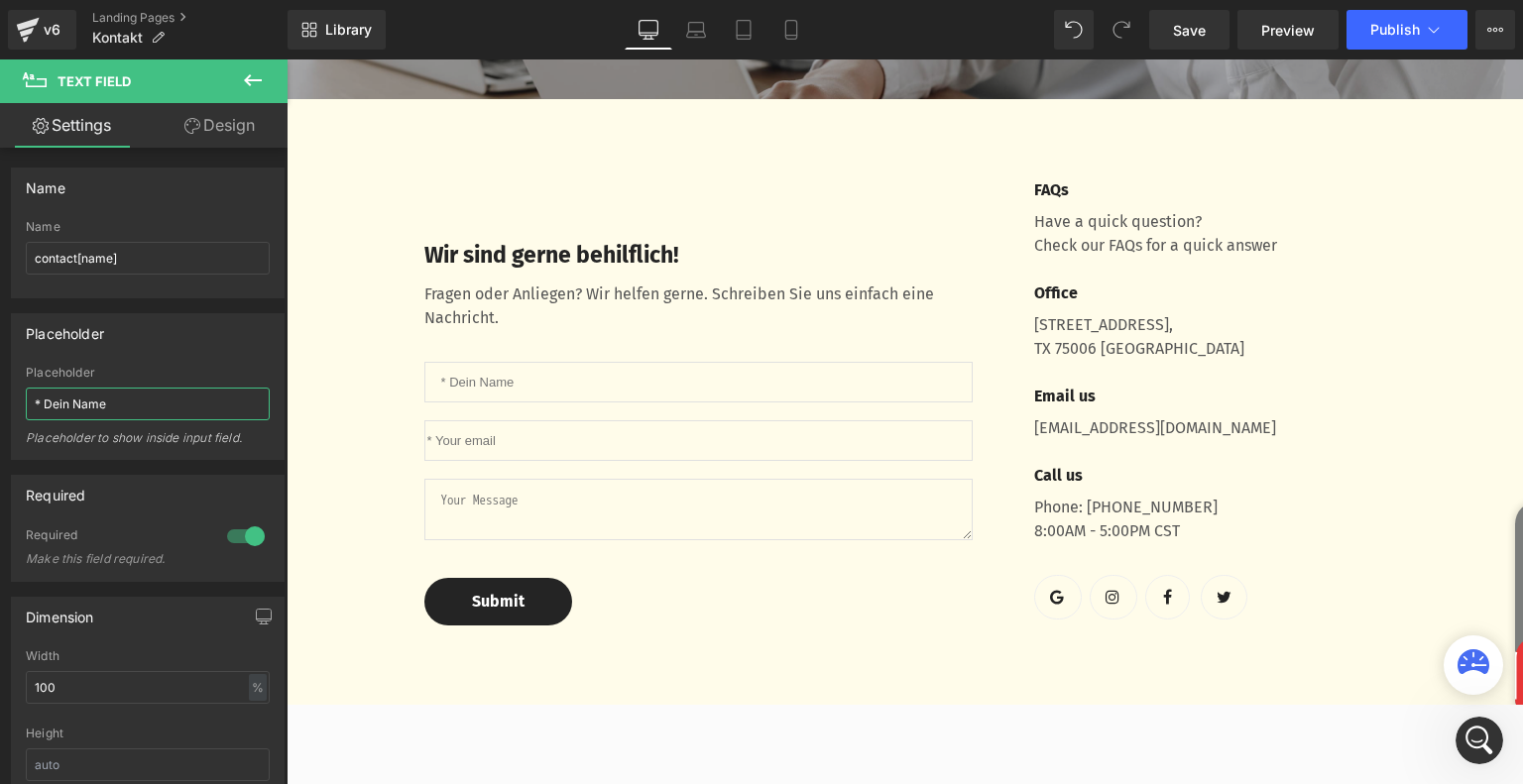 type on "* Dein Name" 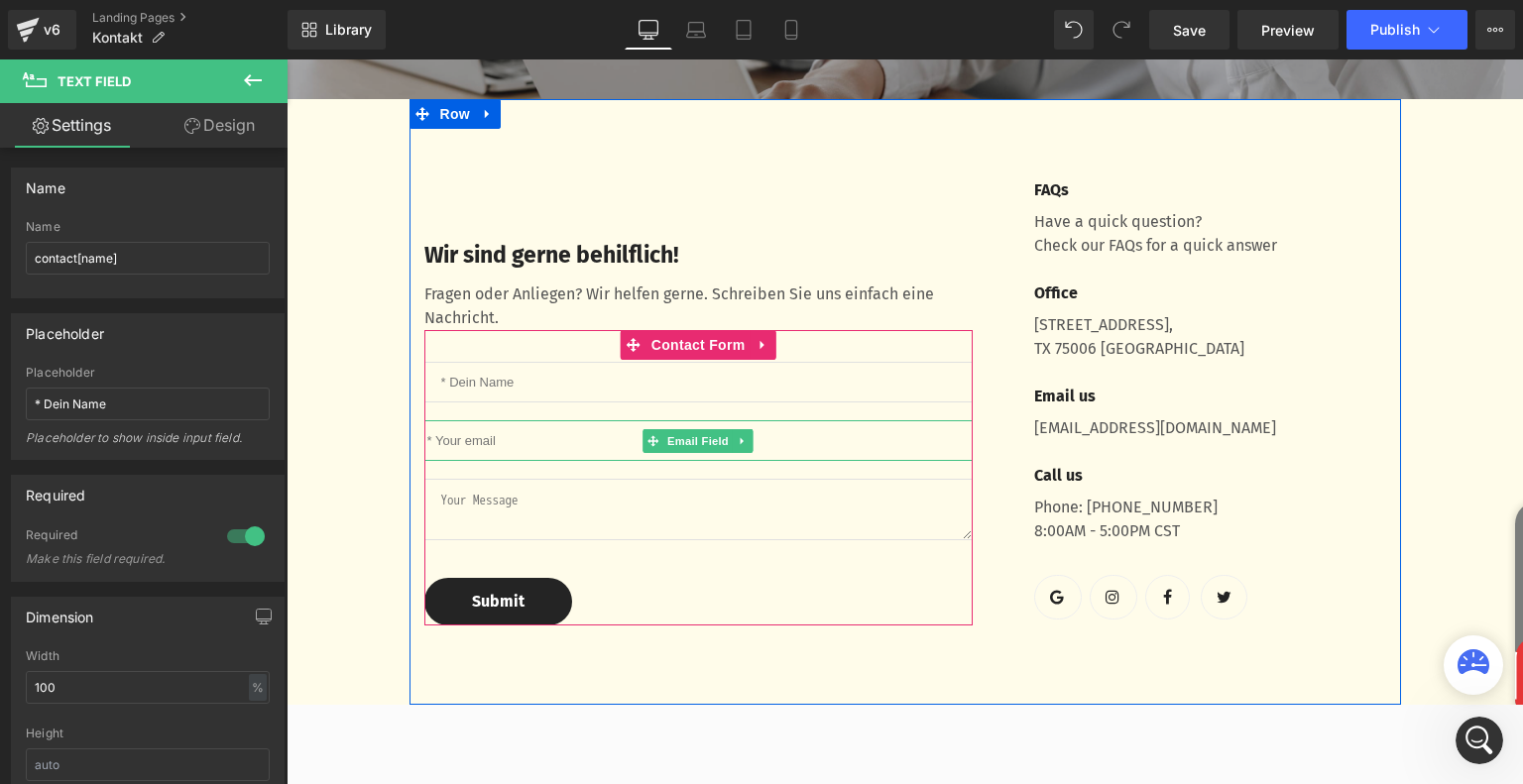 click at bounding box center [698, 440] 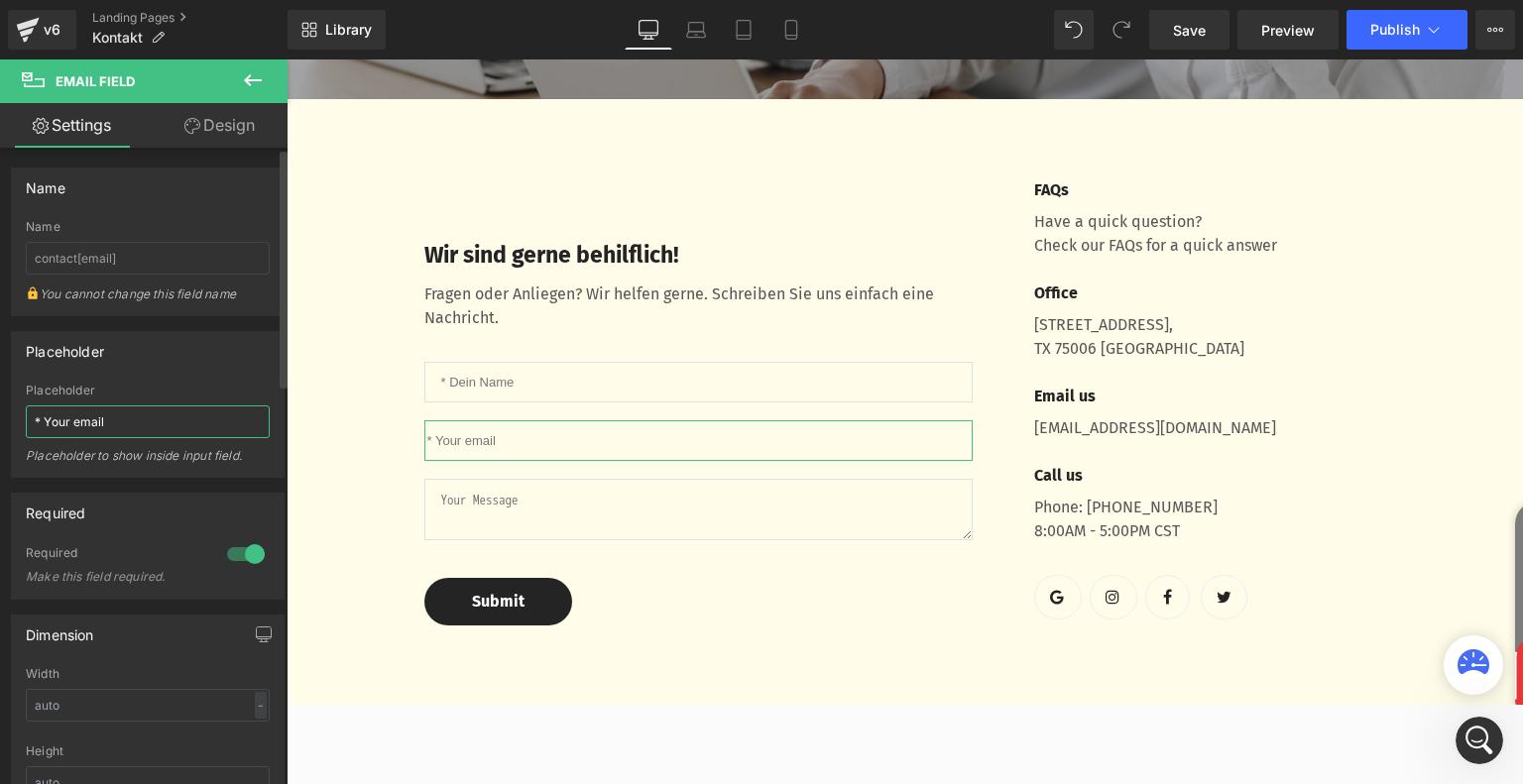 drag, startPoint x: 127, startPoint y: 423, endPoint x: 46, endPoint y: 425, distance: 81.02469 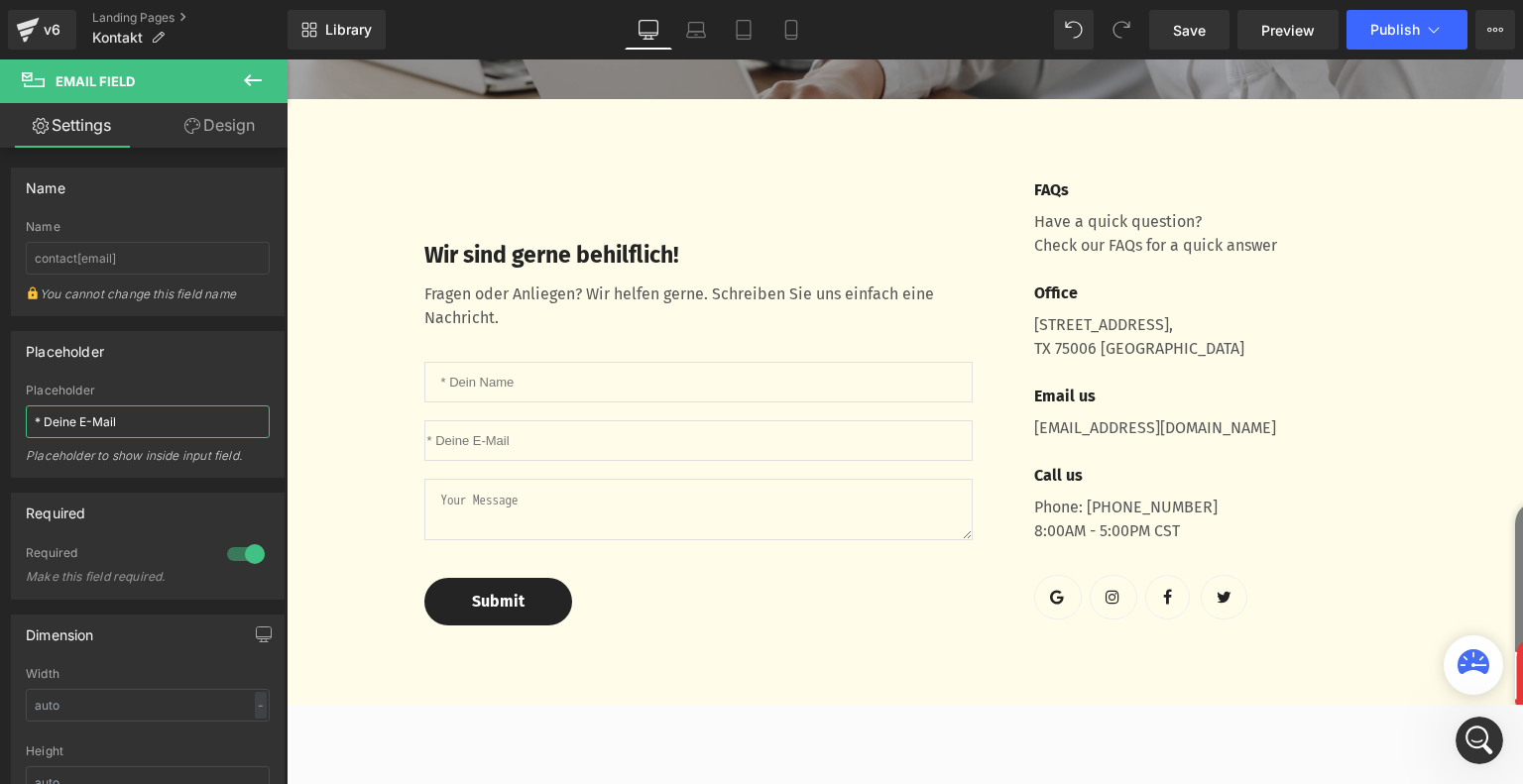 type on "* Deine E-Mail" 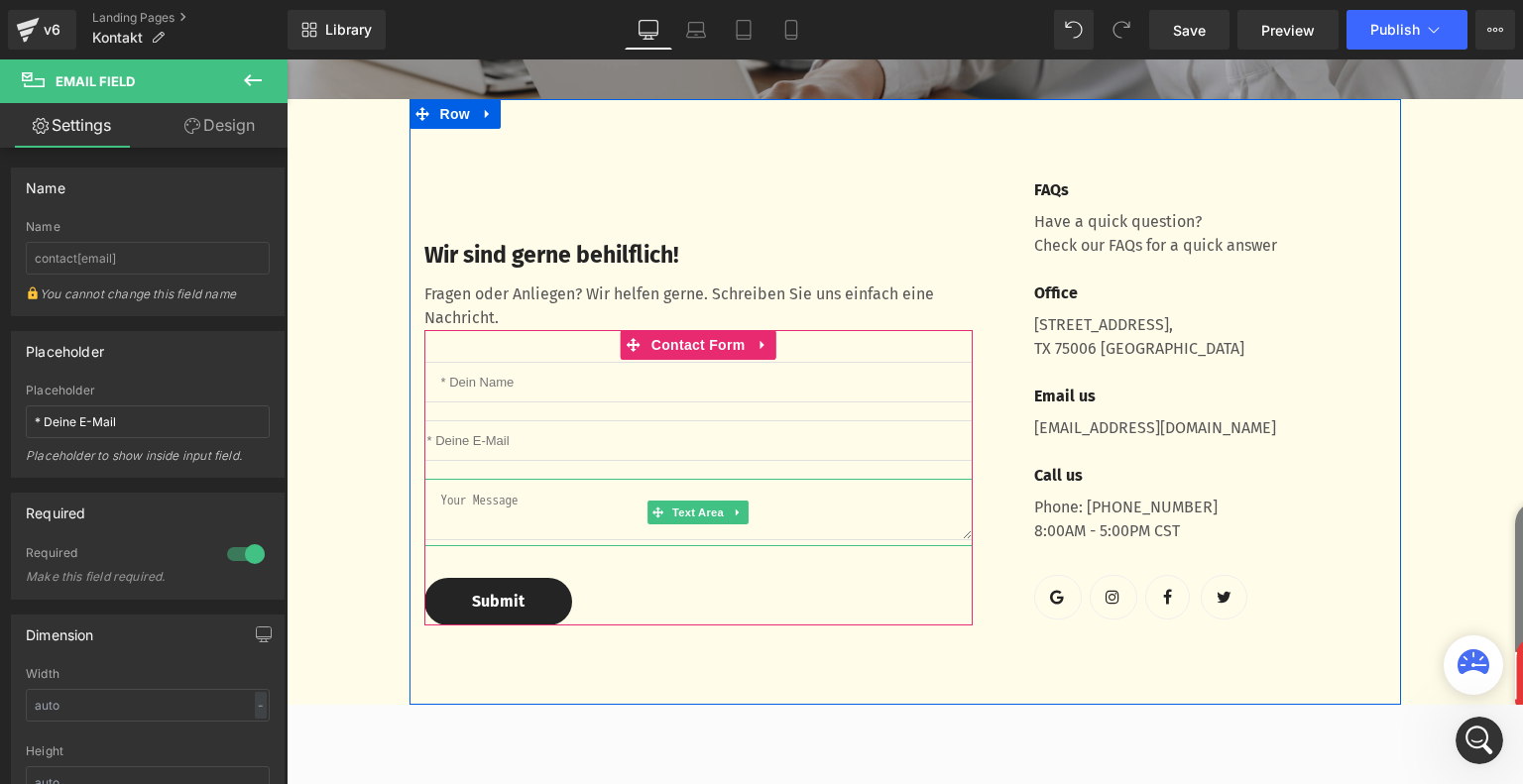 click at bounding box center [698, 509] 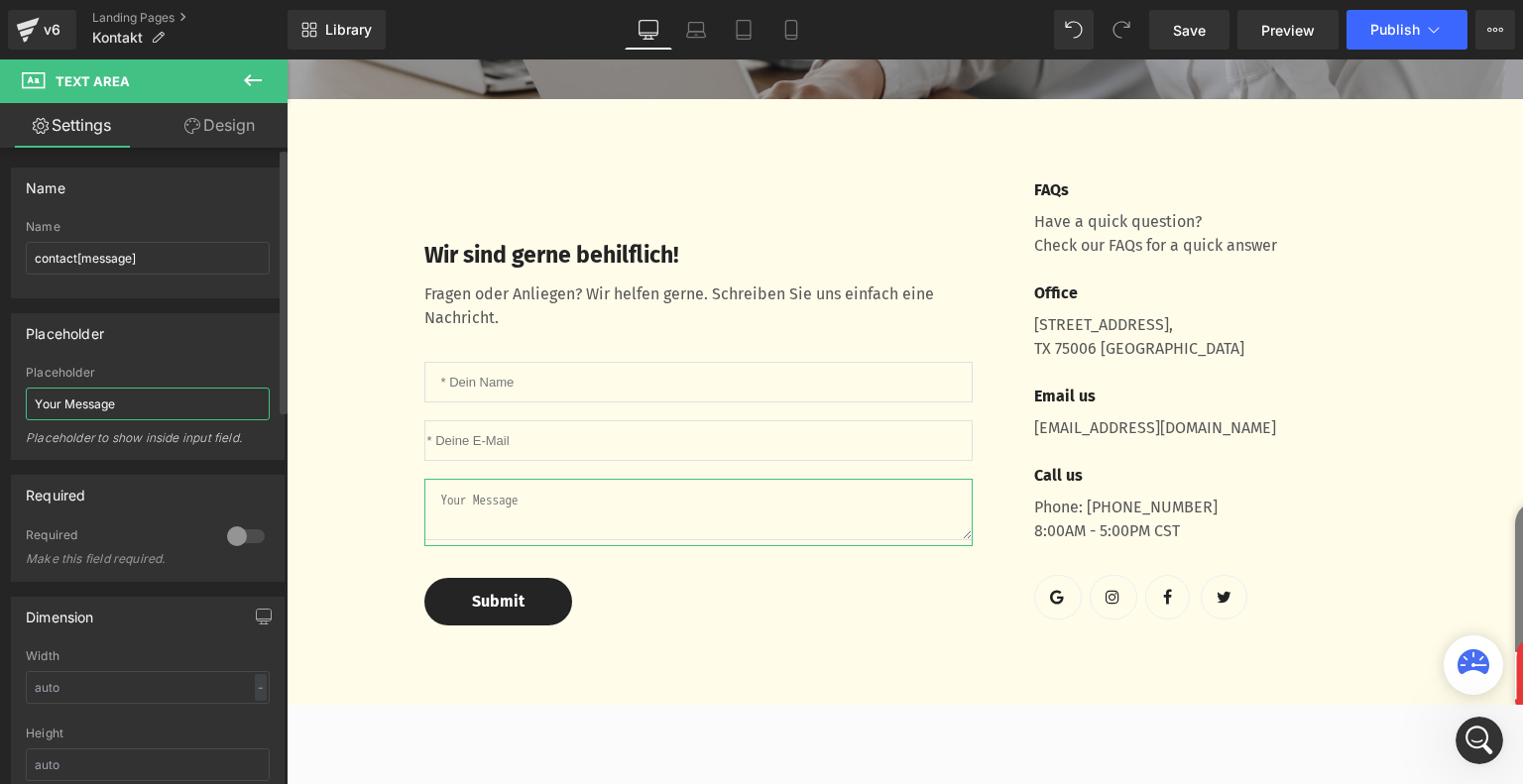 drag, startPoint x: 125, startPoint y: 404, endPoint x: 25, endPoint y: 403, distance: 100.005 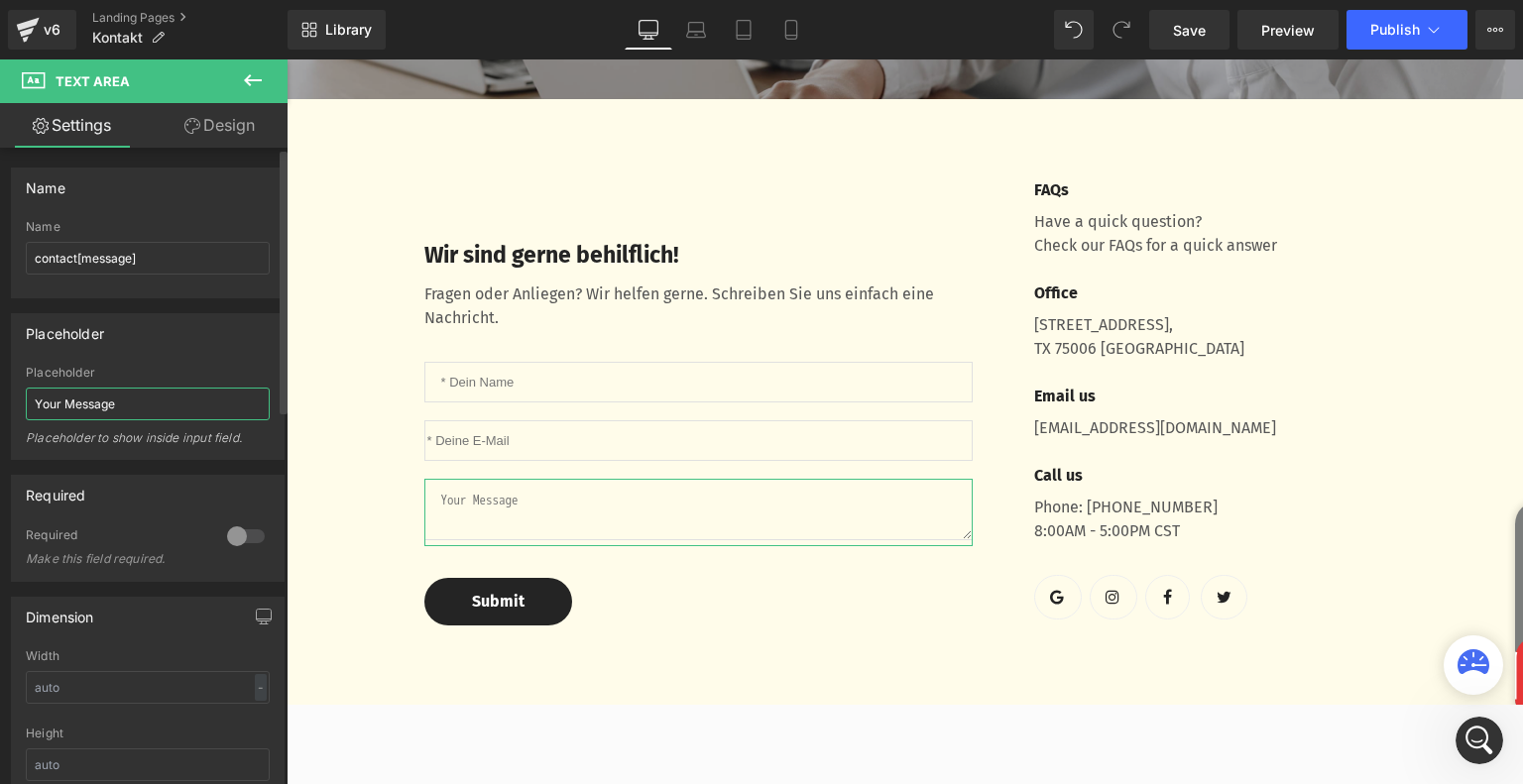 paste on "Ihre Nachricht" 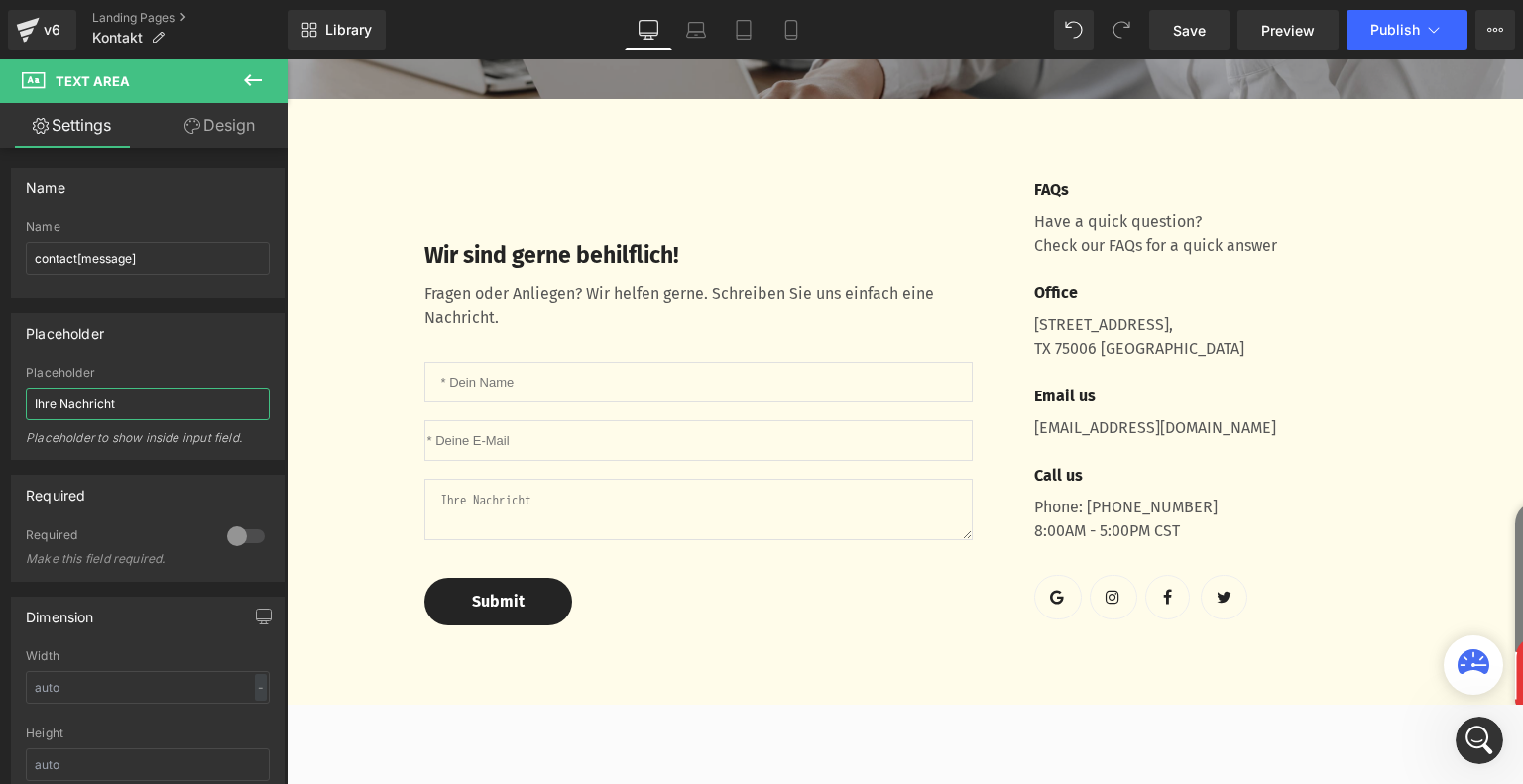 type on "Ihre Nachricht" 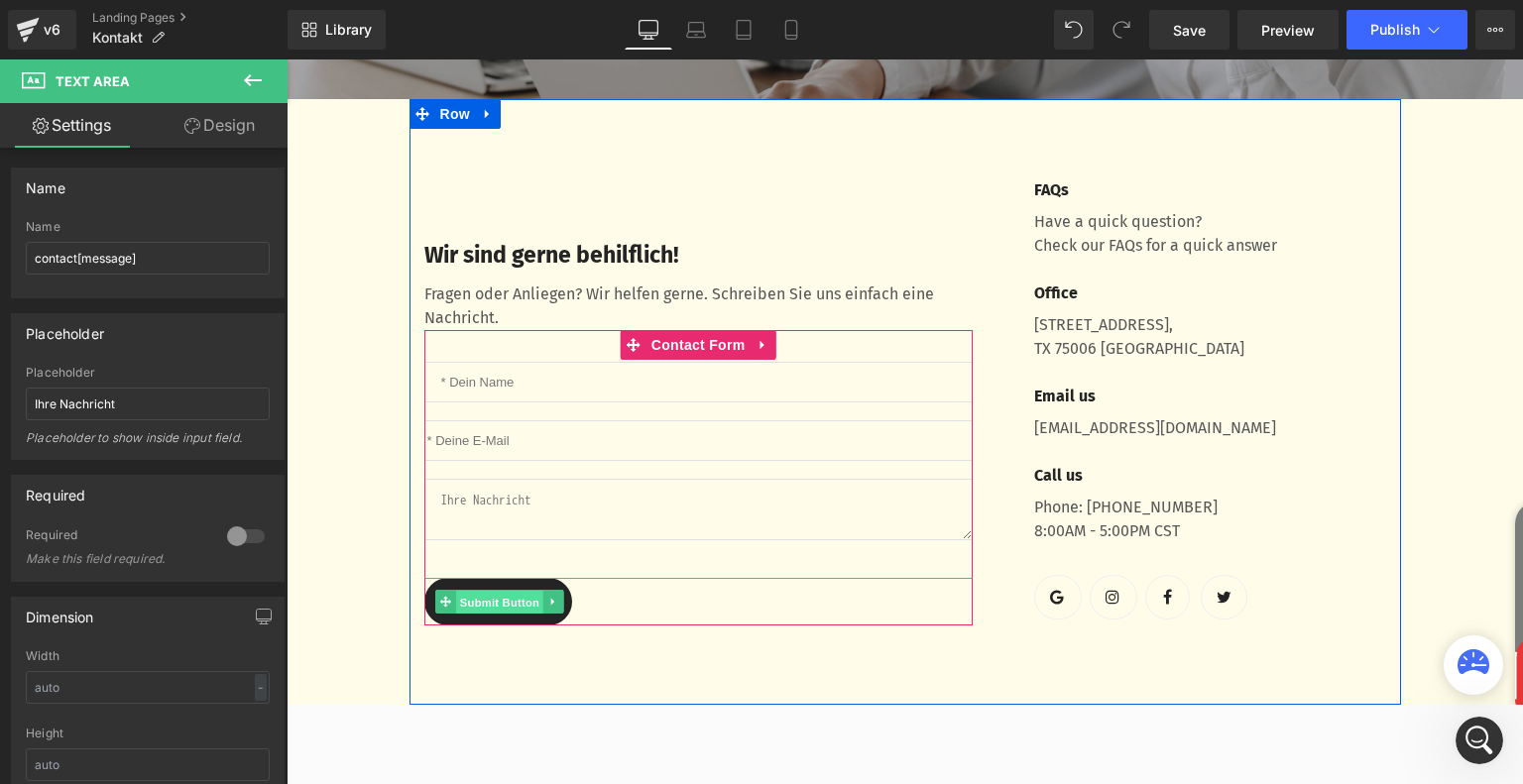 click on "Submit Button" at bounding box center (500, 603) 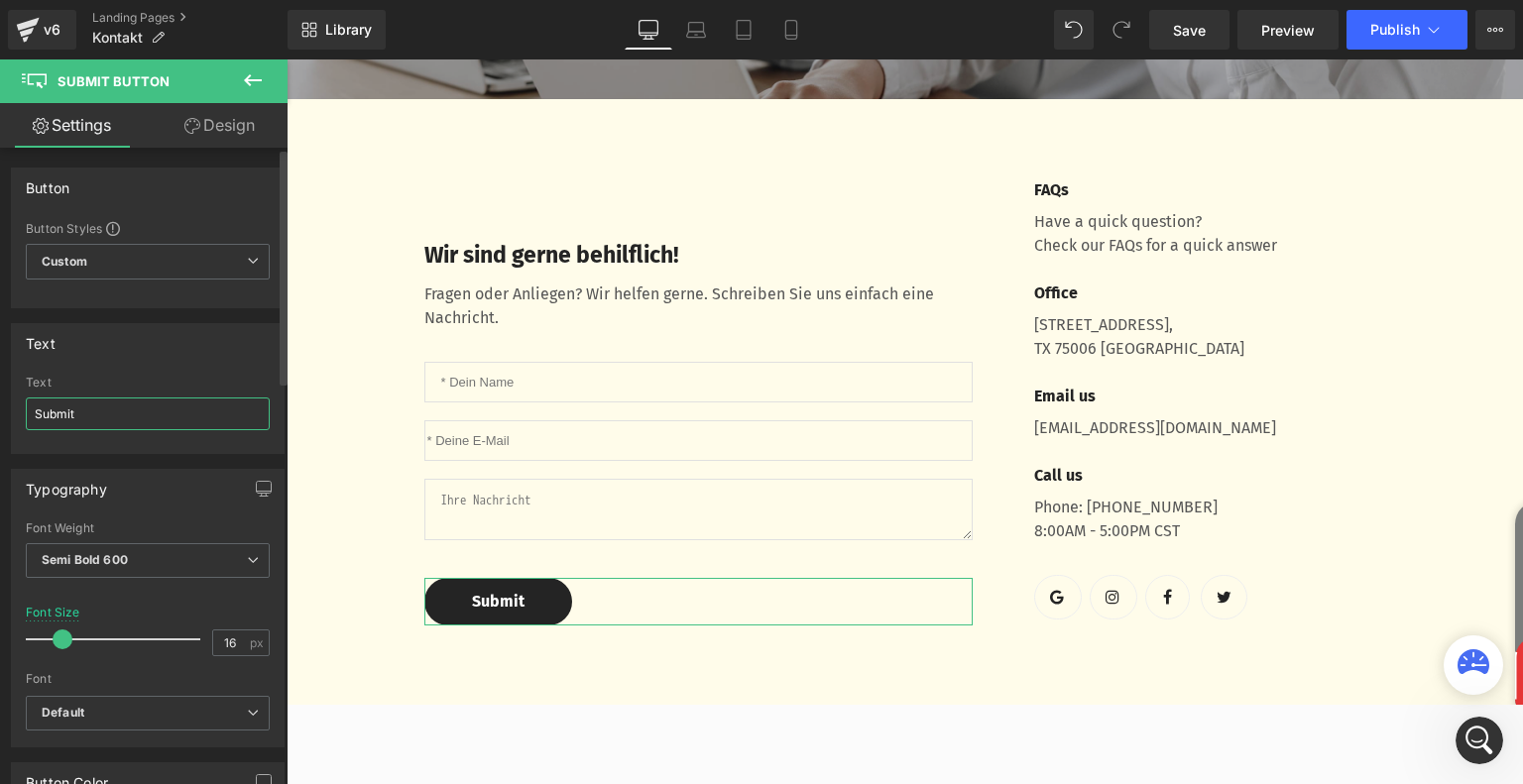 drag, startPoint x: 103, startPoint y: 417, endPoint x: 33, endPoint y: 408, distance: 70.5762 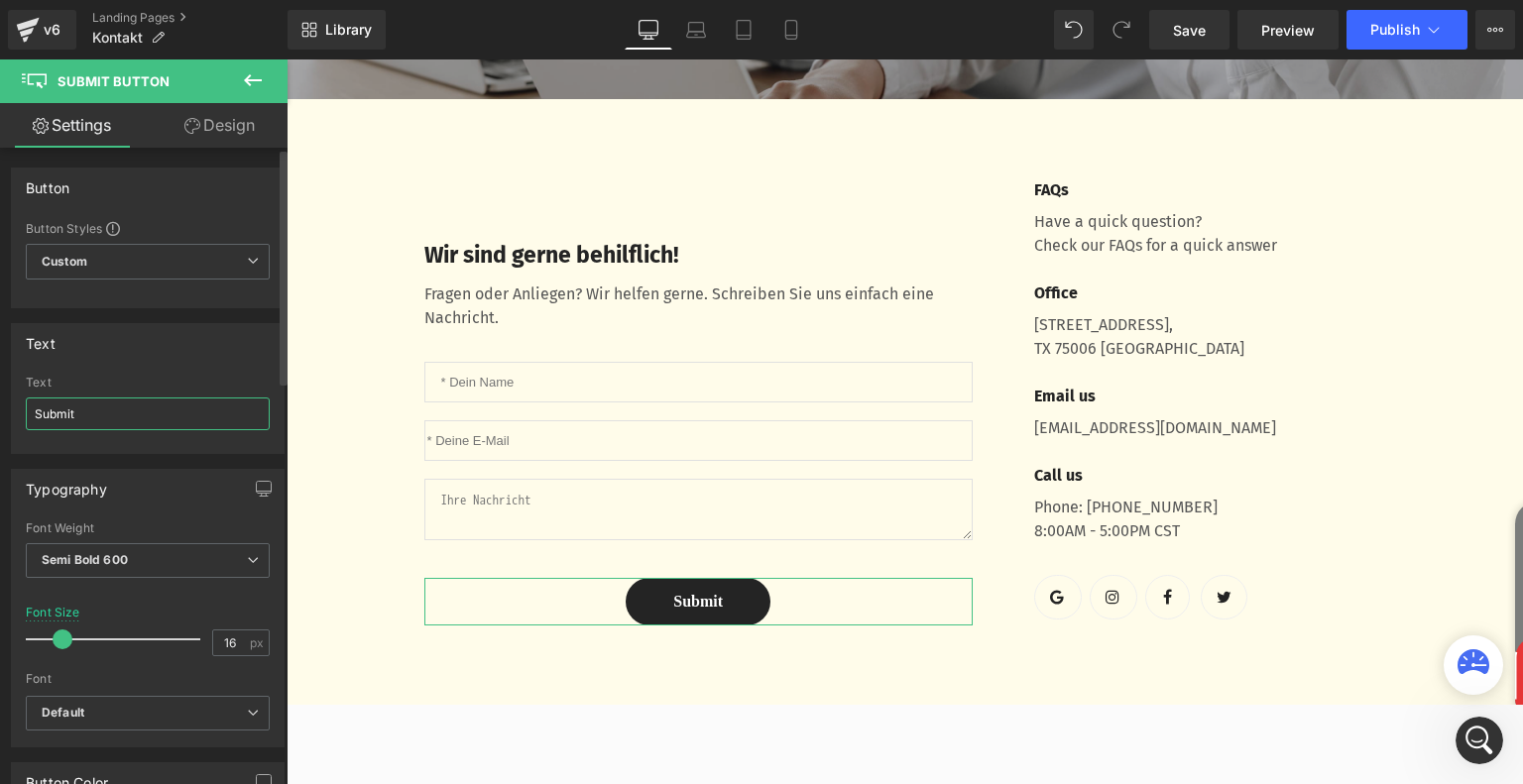 paste on "Absenden" 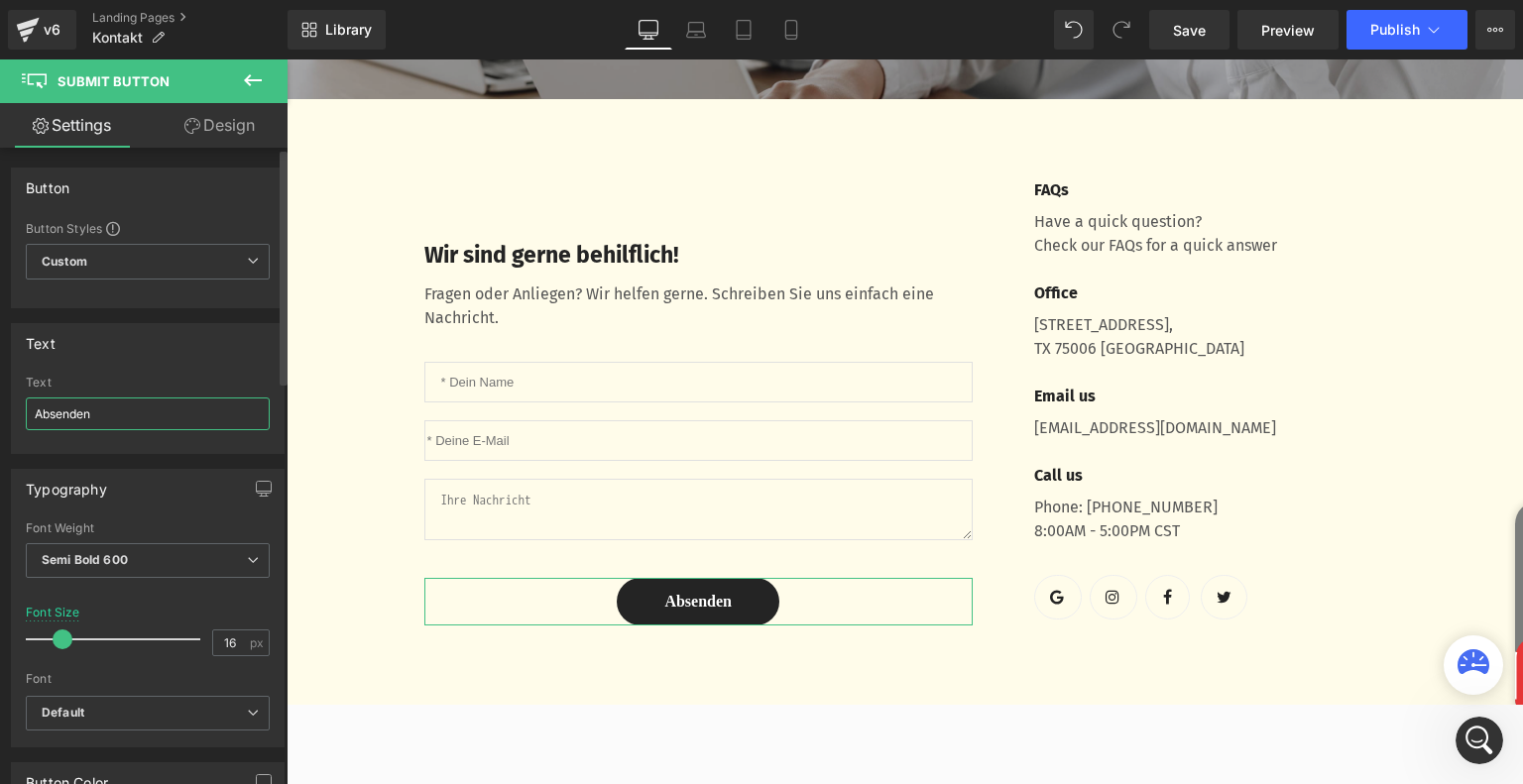 type on "Absenden" 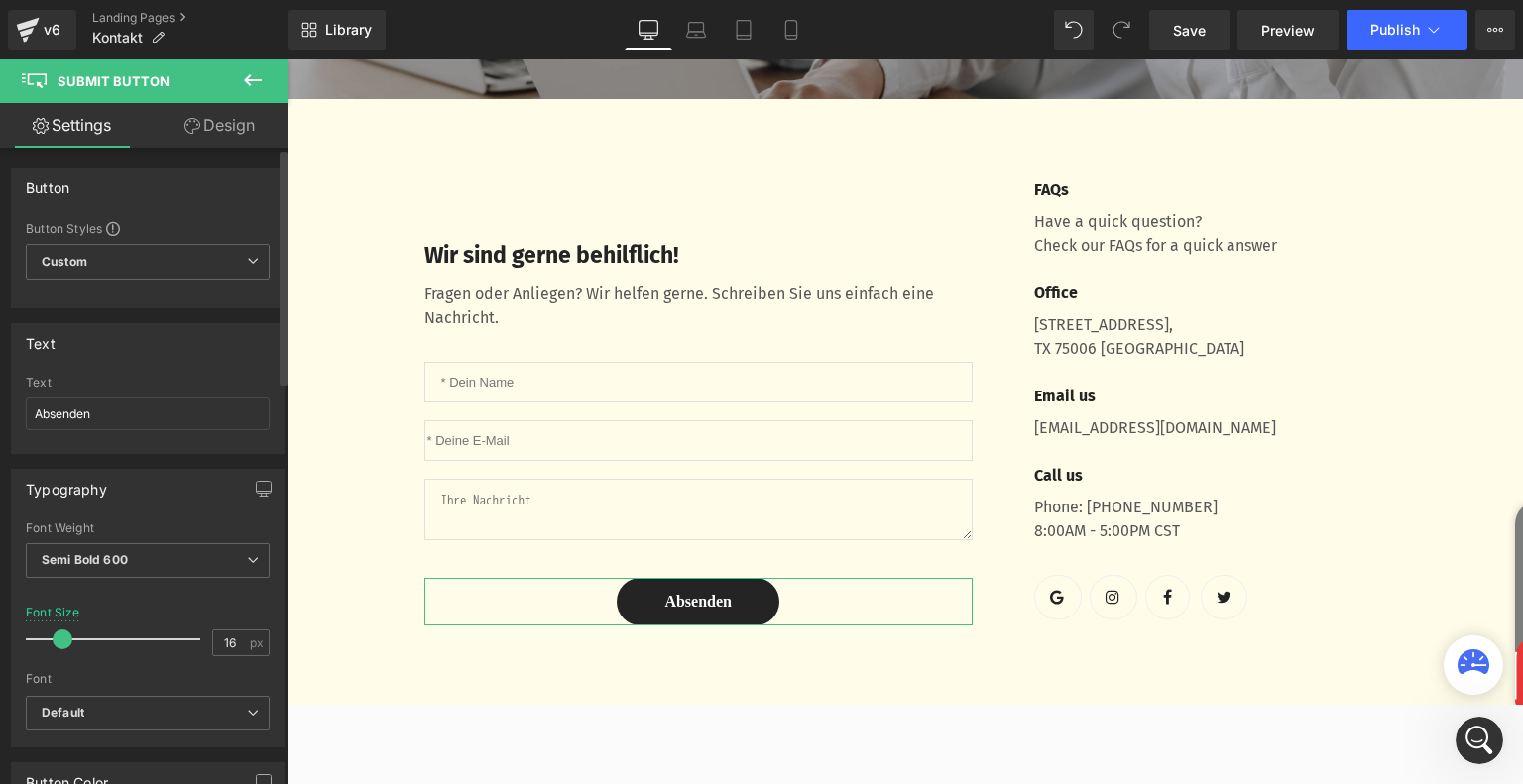 click on "Text Absenden Text Absenden" at bounding box center [148, 381] 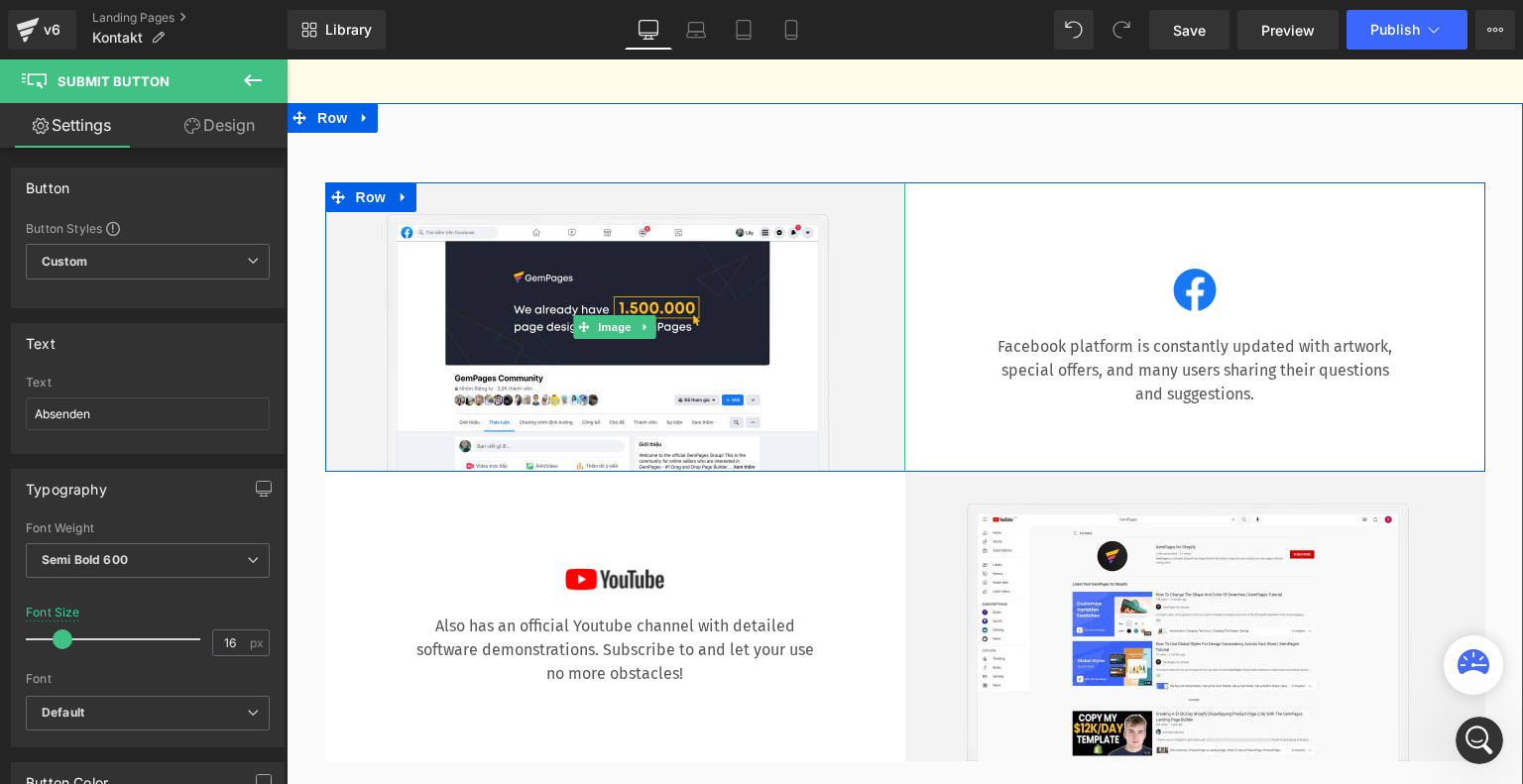 scroll, scrollTop: 1189, scrollLeft: 0, axis: vertical 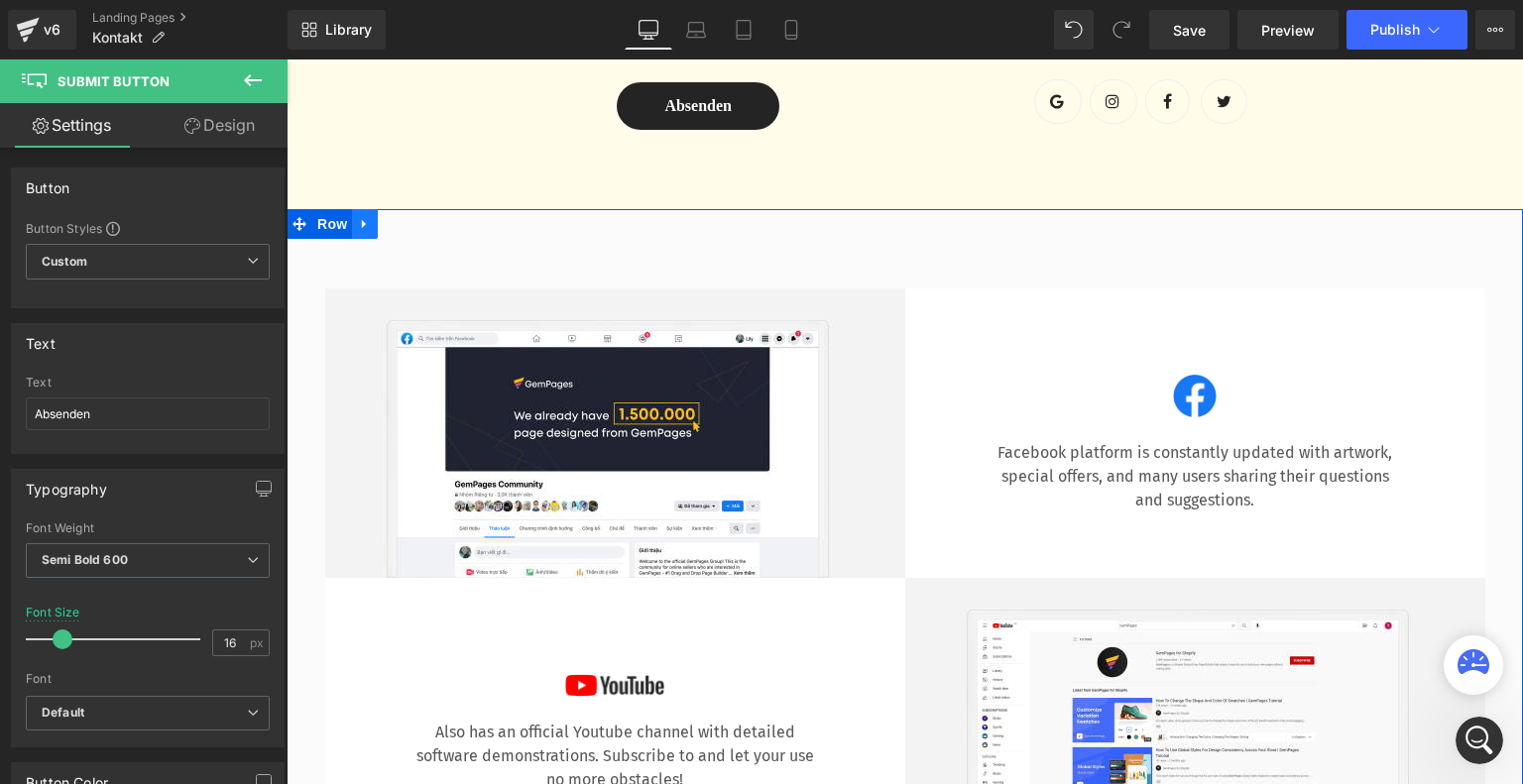 click 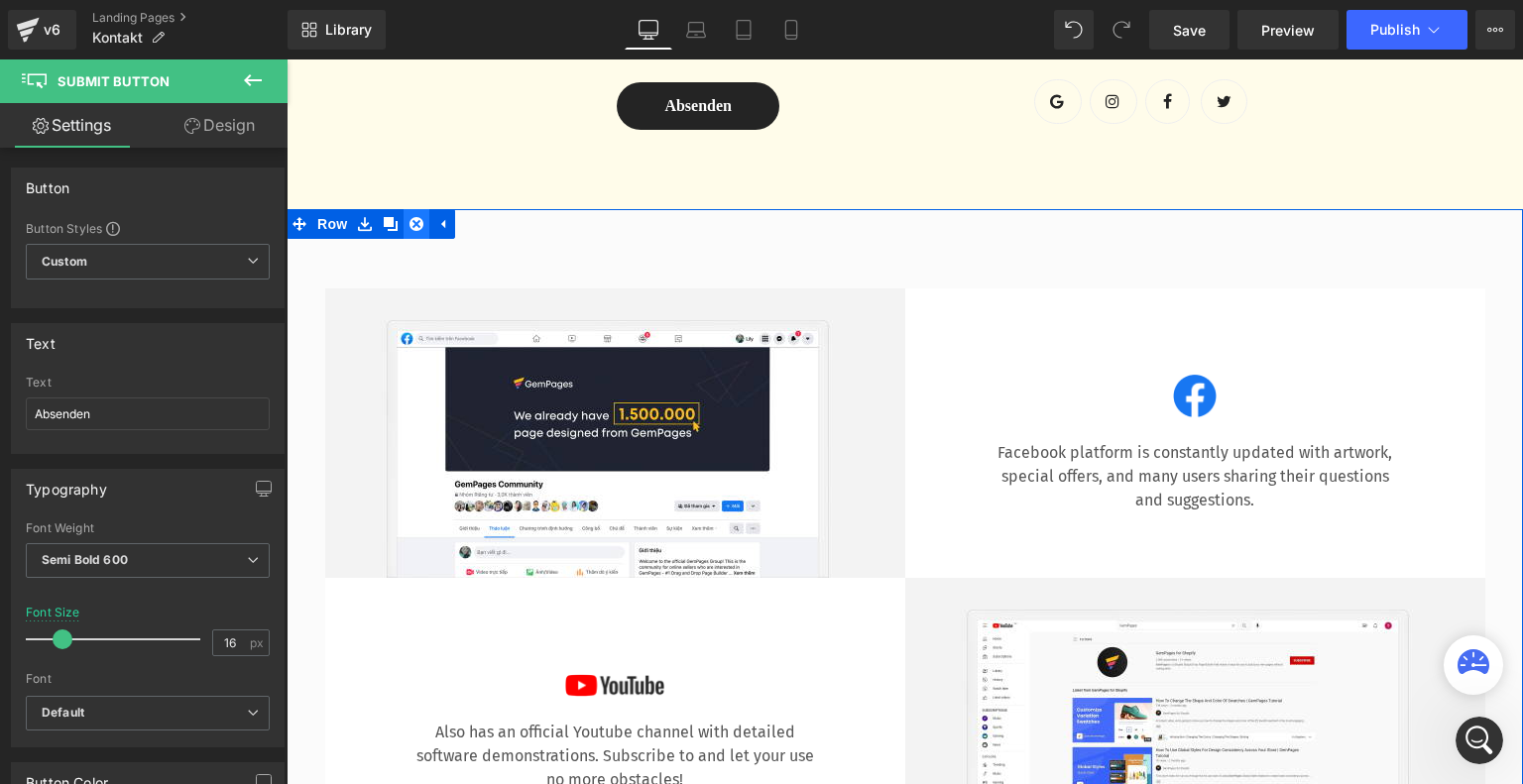 click 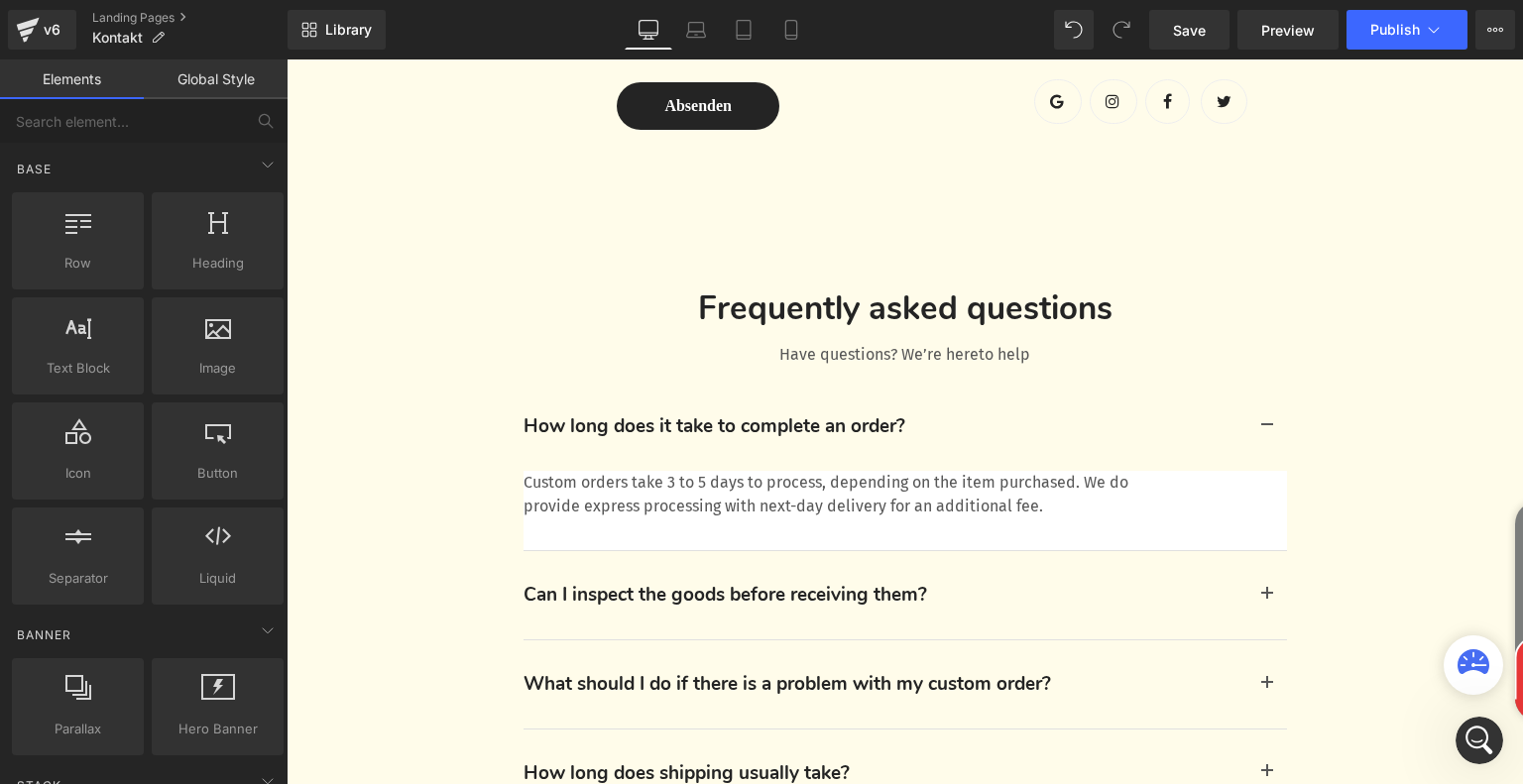click on "Have questions? We’re hereto help" at bounding box center (905, 355) 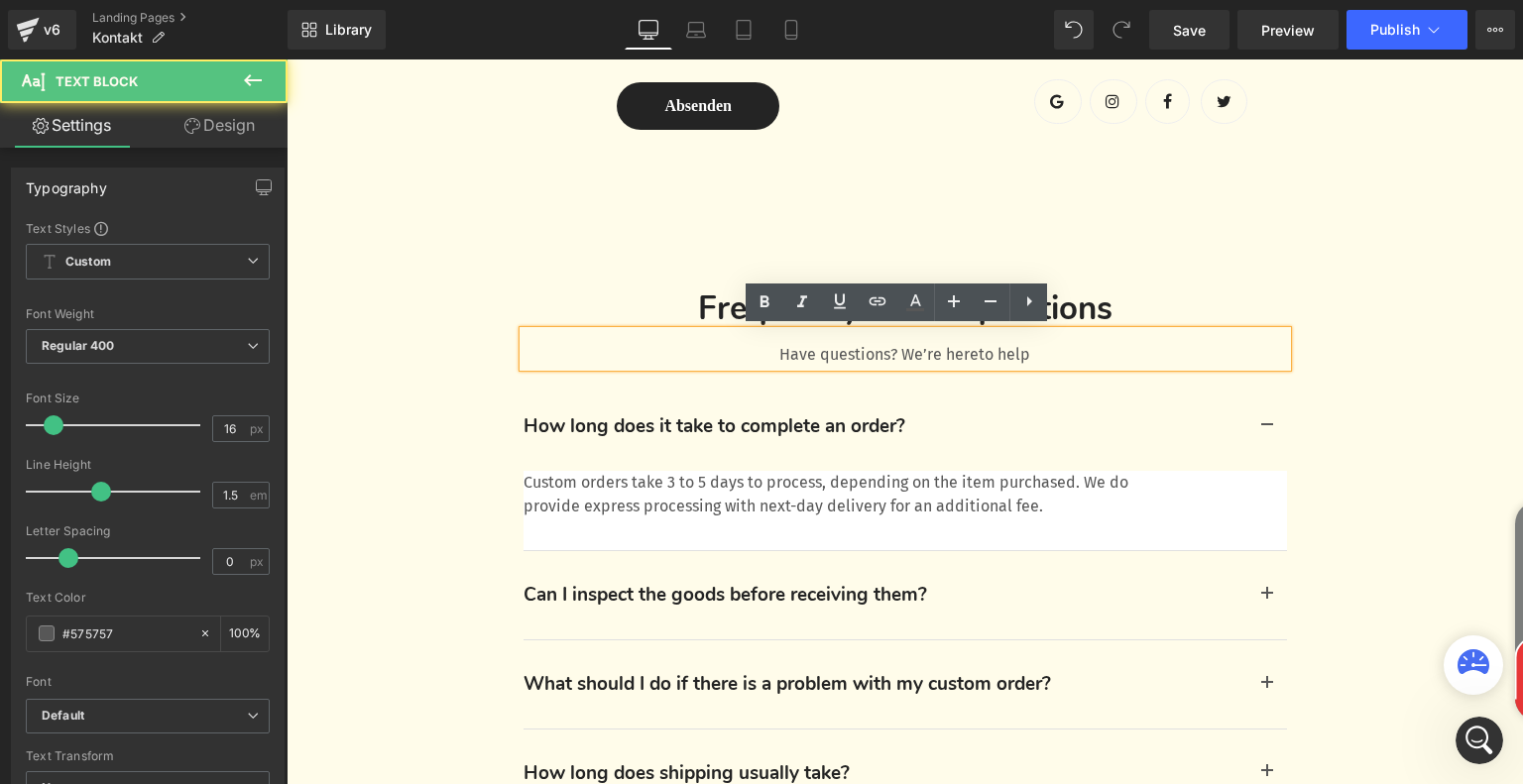 click on "Wir würden gerne von Ihnen hören!
Heading
Kontaktieren Sie uns jetzt
Text Block
Row
Hero Banner         Wir sind gerne behilflich! Text Block         Fragen oder Anliegen? Wir helfen gerne. Schreiben Sie uns einfach eine Nachricht. Text Block
Text Field         Email Field           Text Area         Absenden Submit Button
Contact Form   32px       FAQs Text Block         Have a quick question? Check our FAQs for a quick answer Text Block         Office Text Block         1520 Luna Road Carrollton, TX 75006 United States Text Block         Email us Text Block         help@gempage.com Text Block         Call us Text Block" at bounding box center [904, 288] 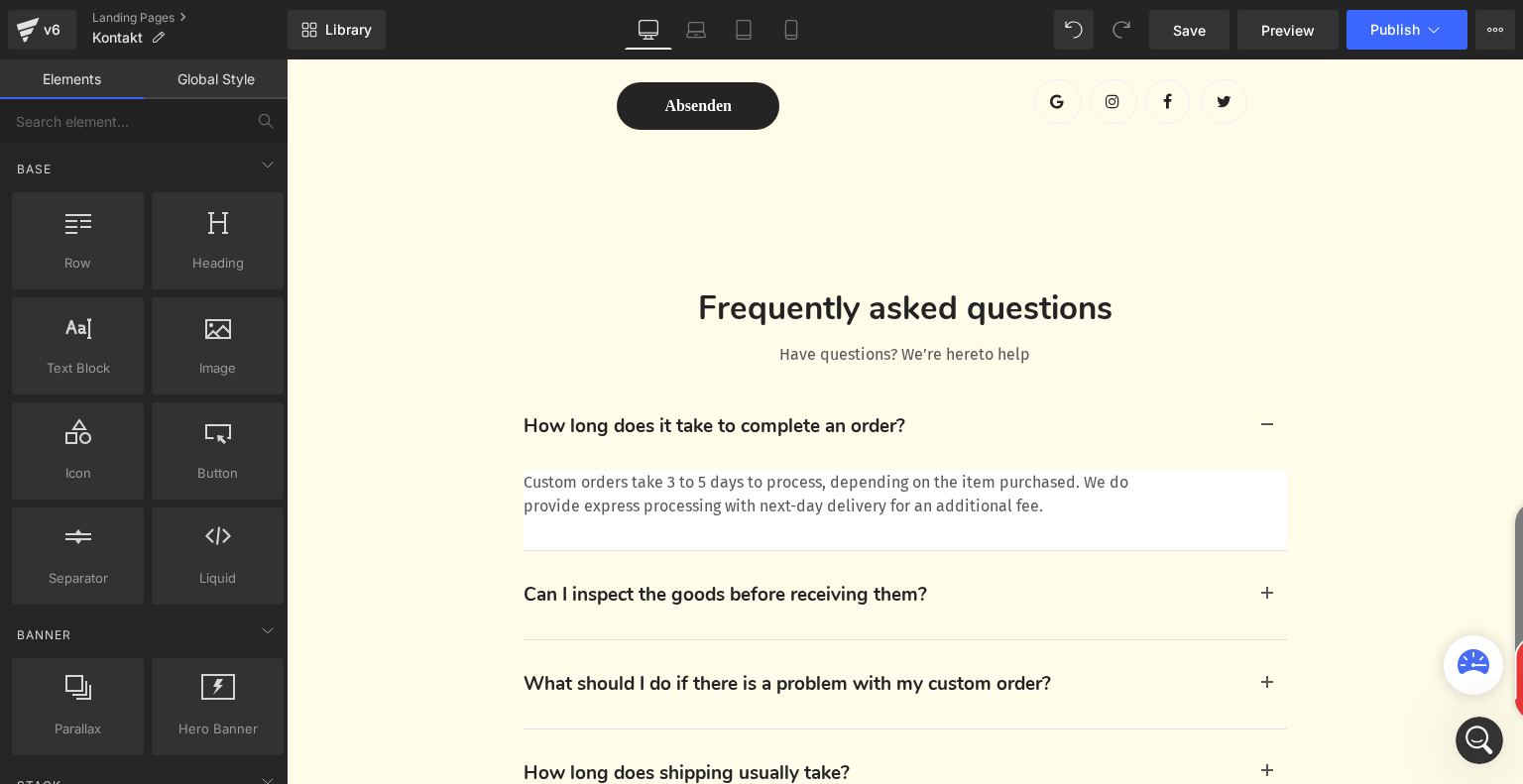 click on "Frequently asked questions Heading         Have questions? We’re hereto help Text Block
How long does it take to complete an order? Heading
Custom orders take 3 to 5 days to process, depending on the item purchased. We do provide express processing with next-day delivery for an additional fee. Text Block
Can I inspect the goods before receiving them? Heading" at bounding box center [905, 581] 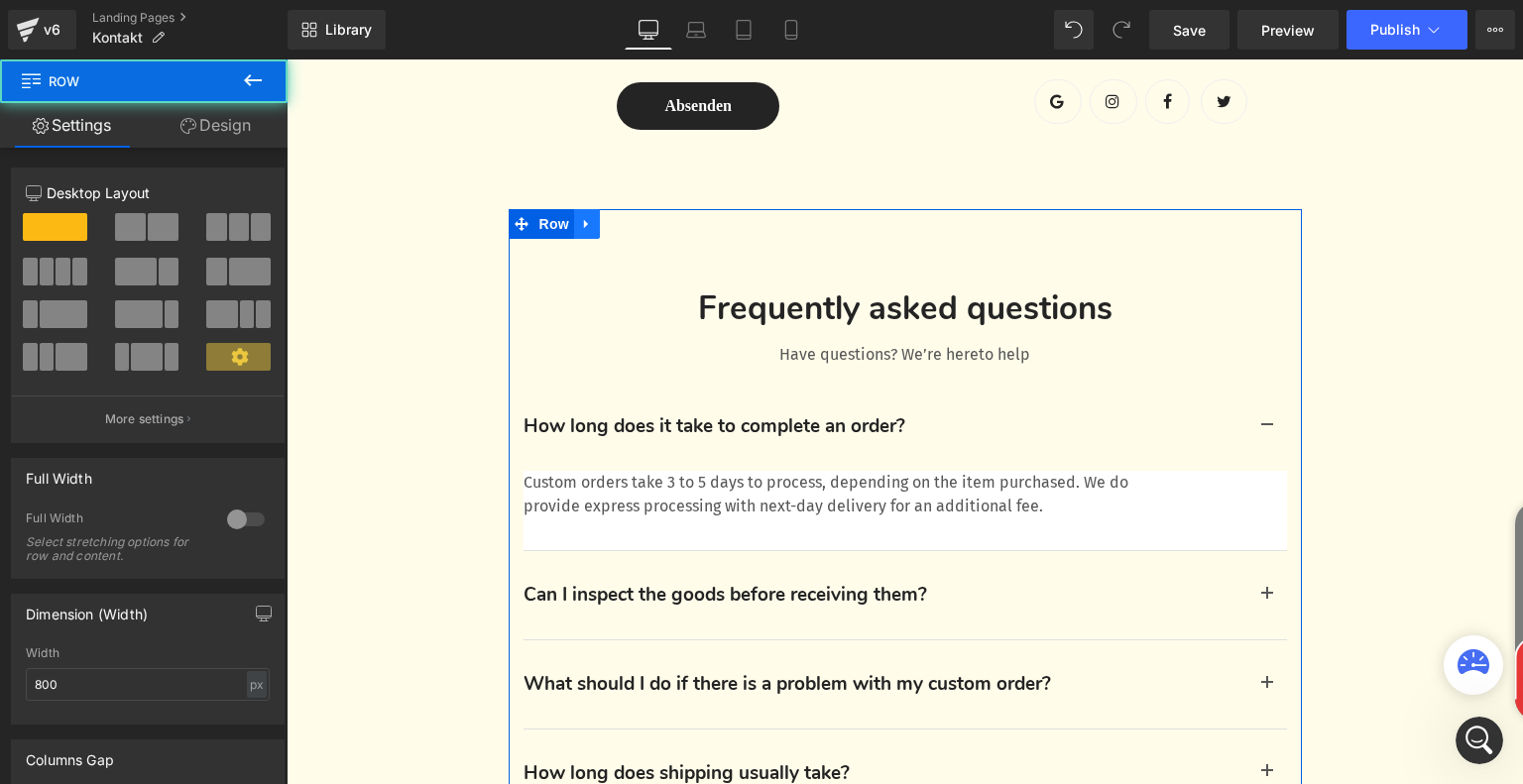 click 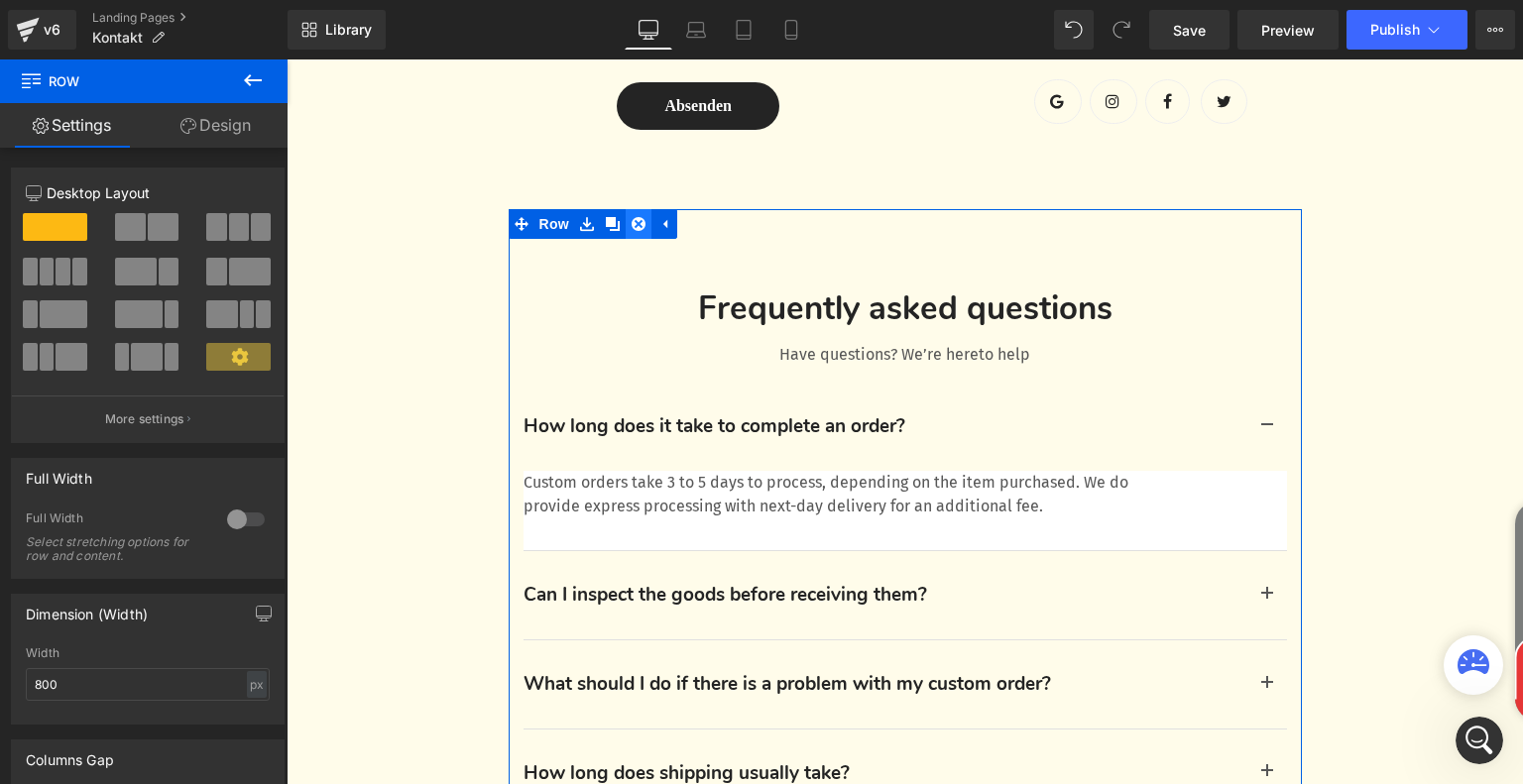 click 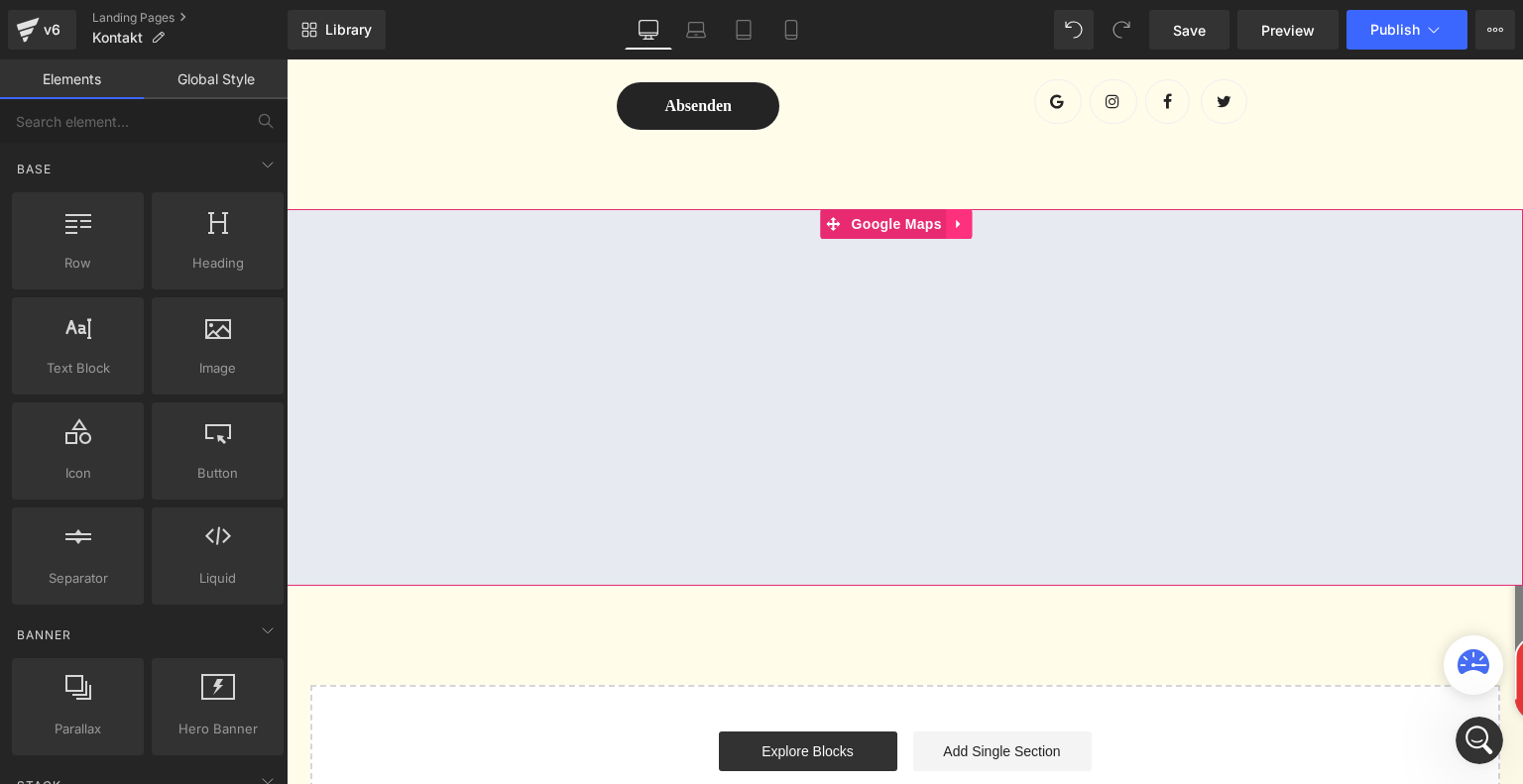 click at bounding box center (960, 224) 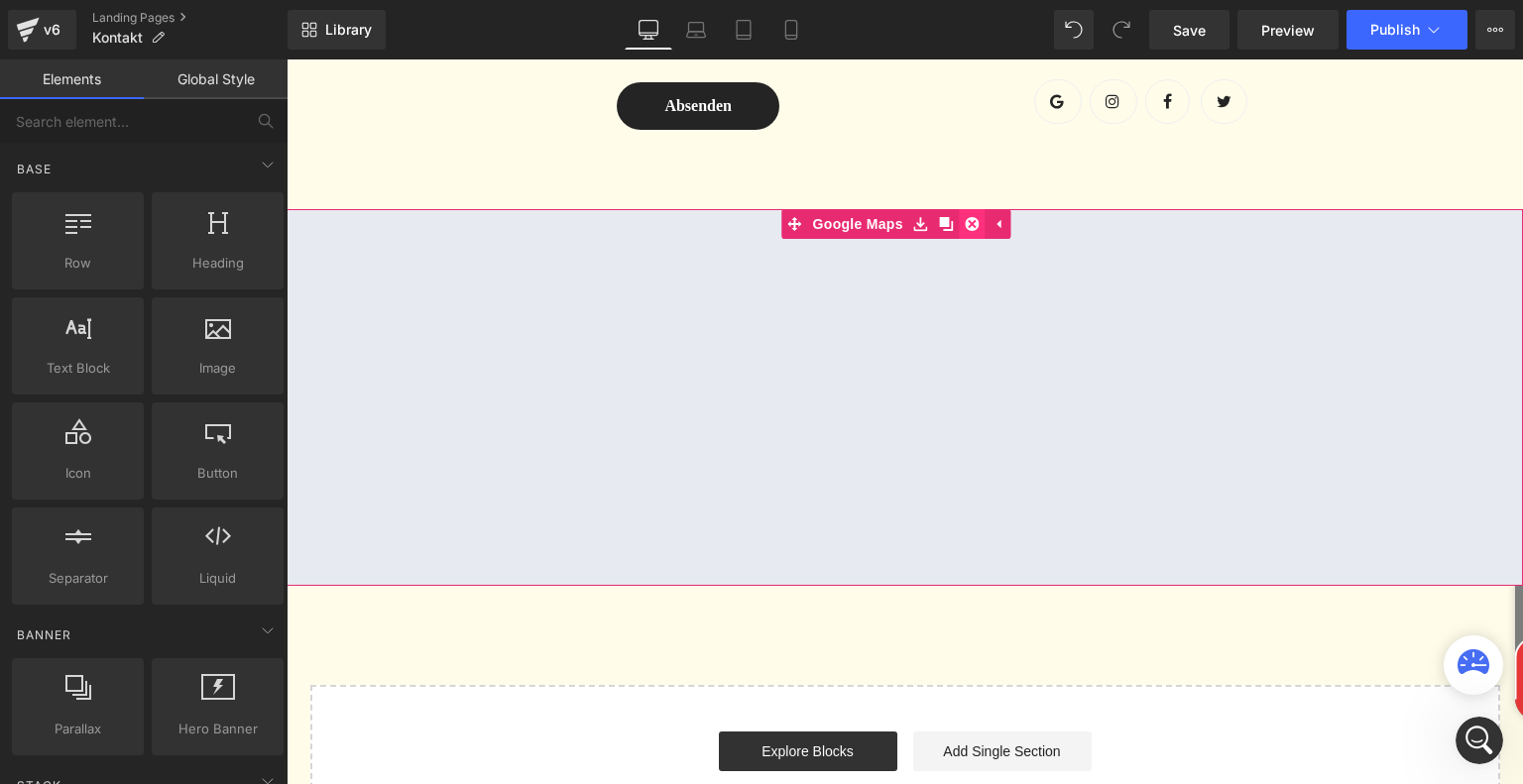 click at bounding box center (973, 224) 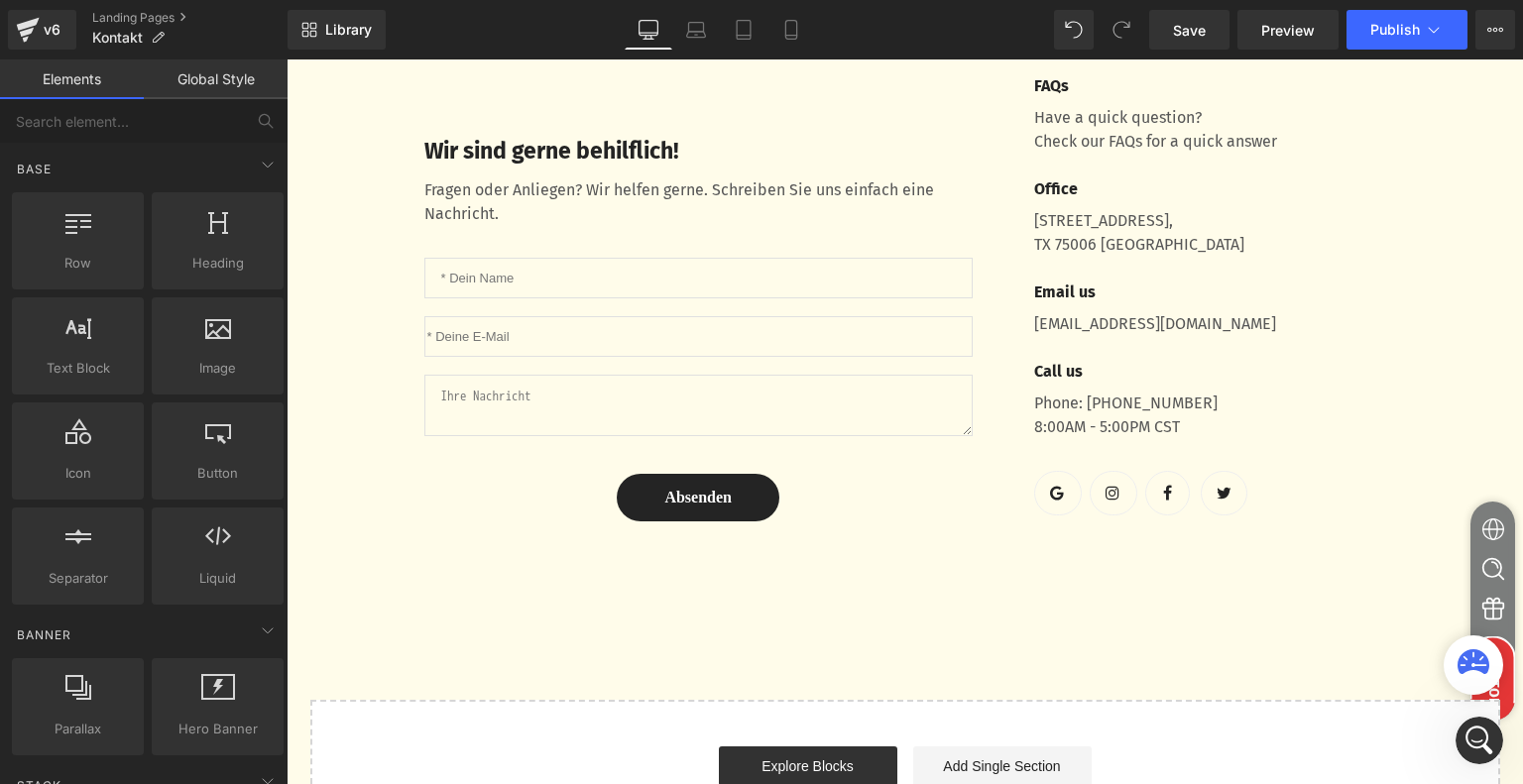 scroll, scrollTop: 726, scrollLeft: 0, axis: vertical 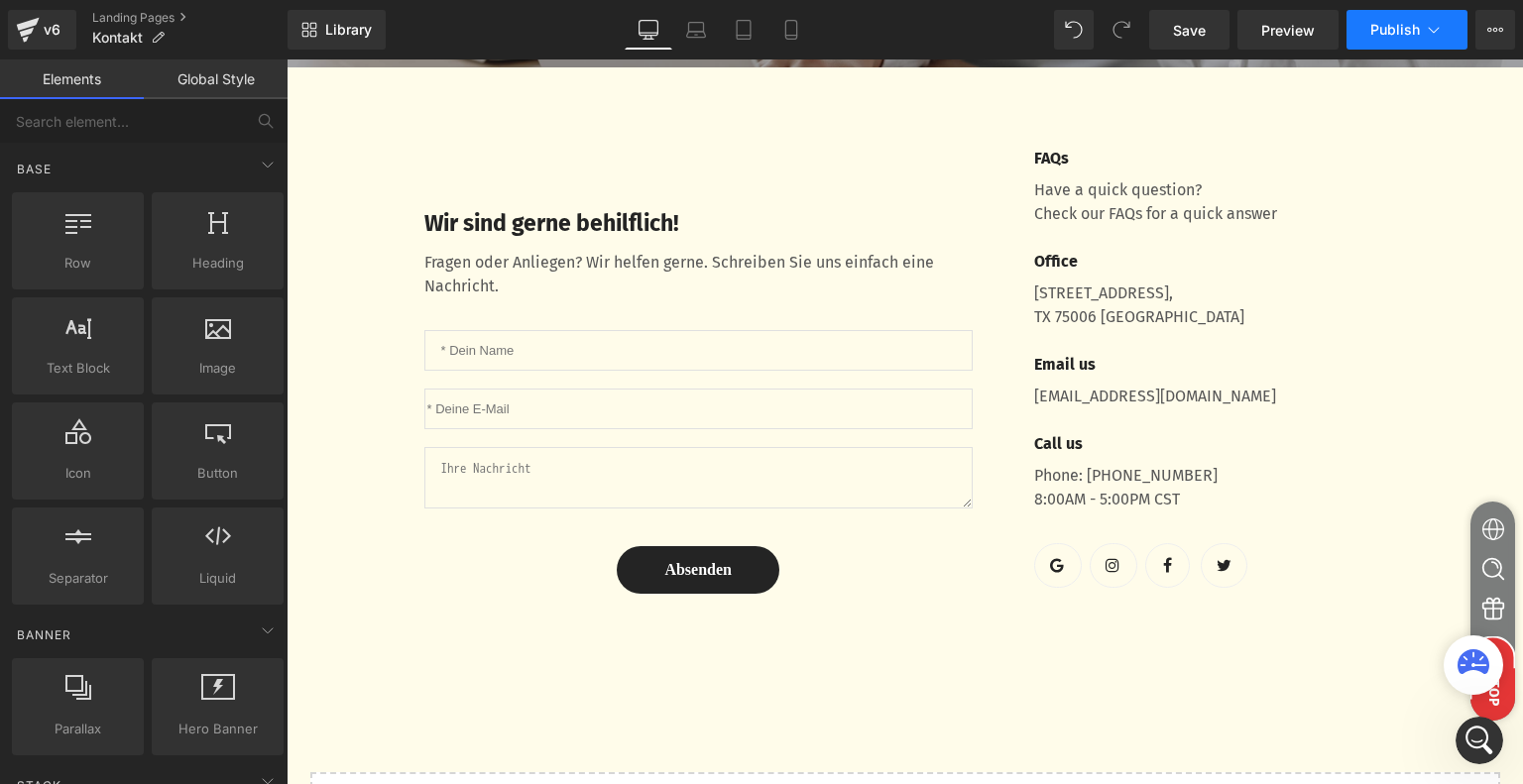 click on "Publish" at bounding box center (1407, 30) 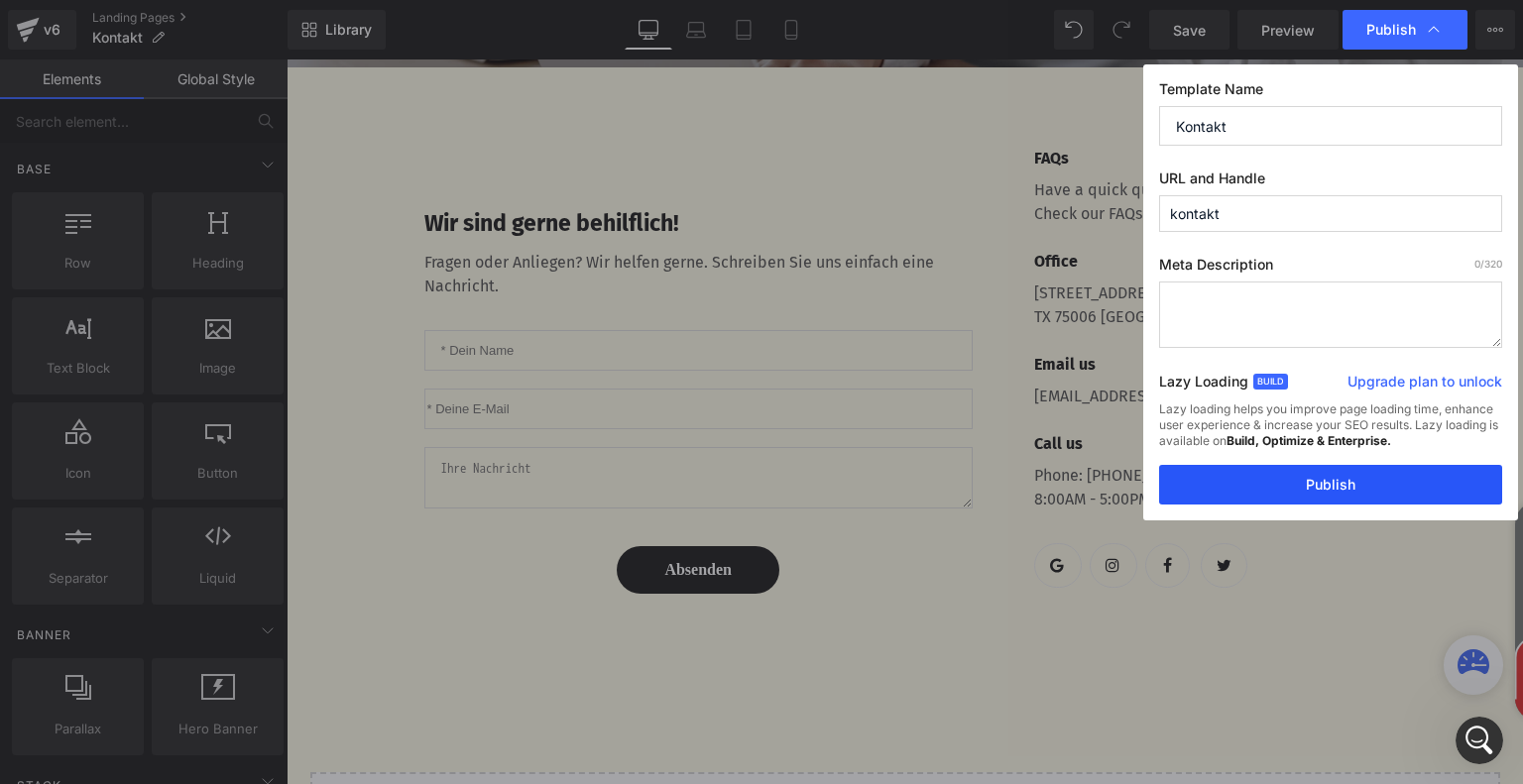 click on "Publish" at bounding box center (1331, 485) 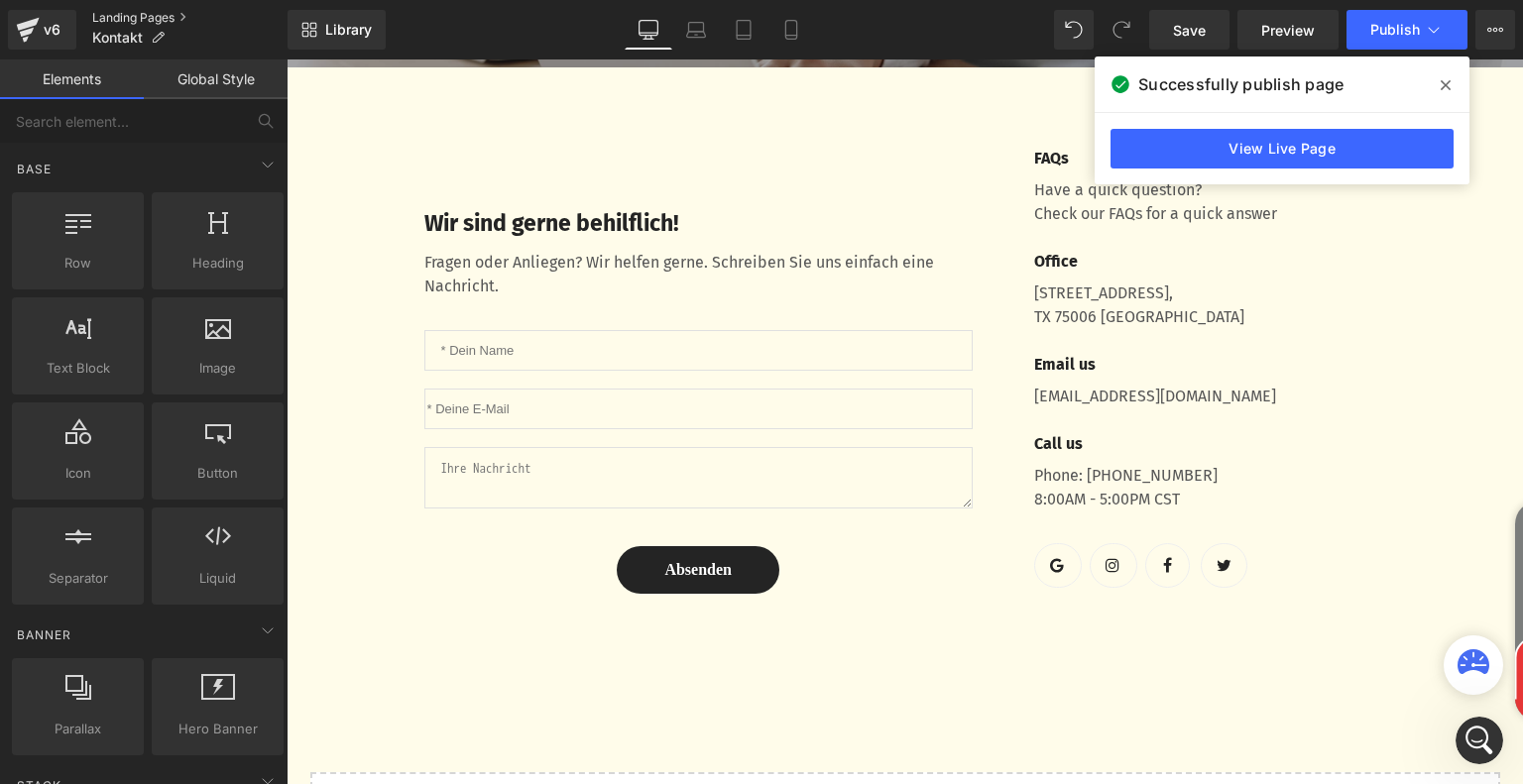 click on "Landing Pages" at bounding box center (189, 18) 